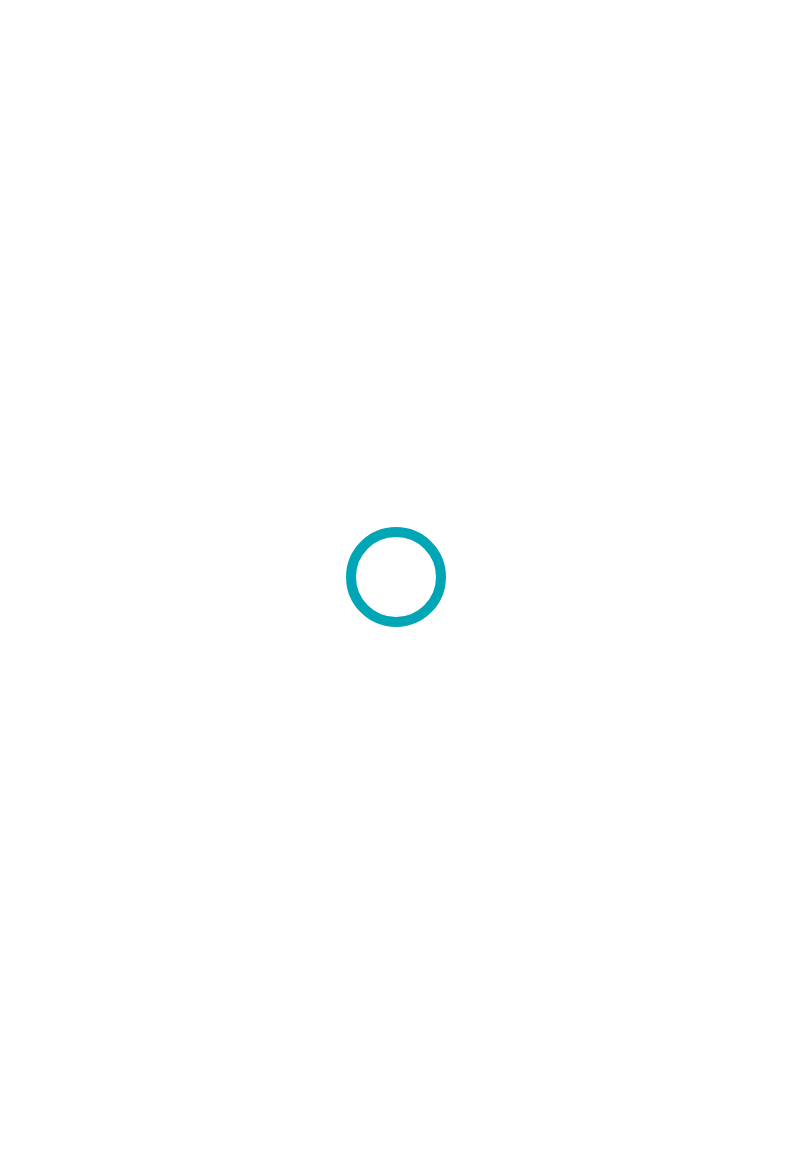 scroll, scrollTop: 0, scrollLeft: 0, axis: both 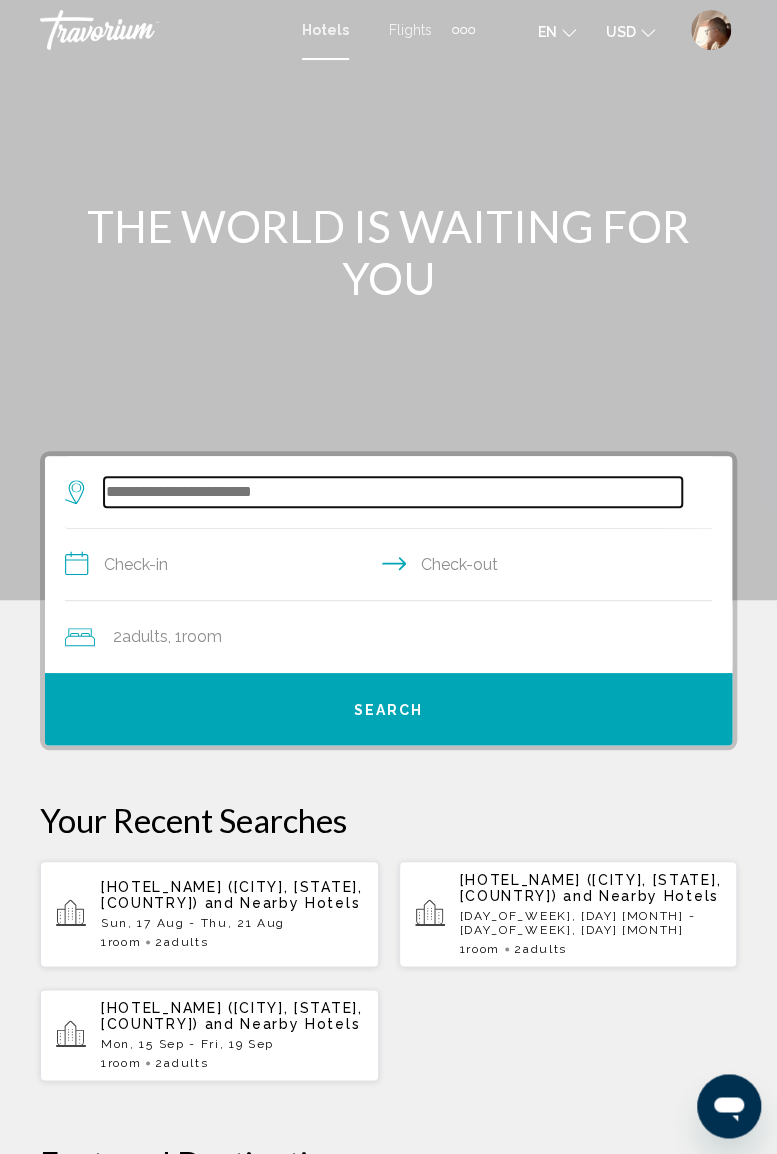 click at bounding box center (393, 492) 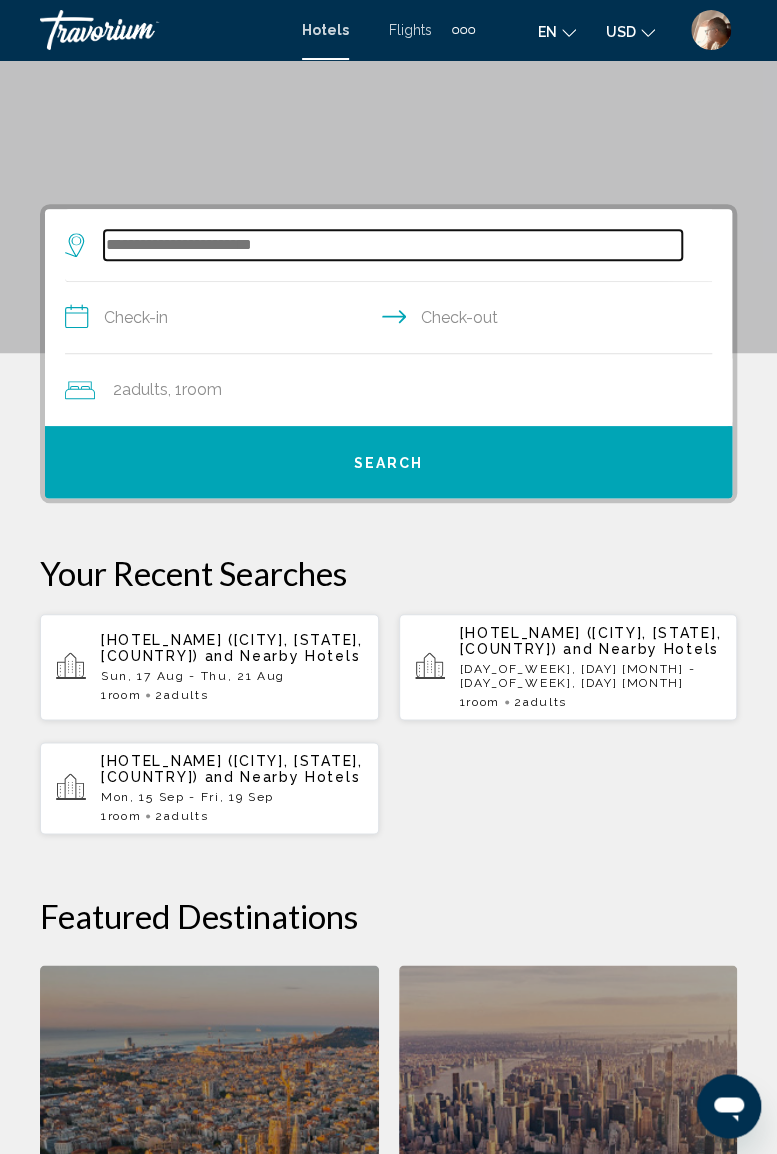 scroll, scrollTop: 0, scrollLeft: 0, axis: both 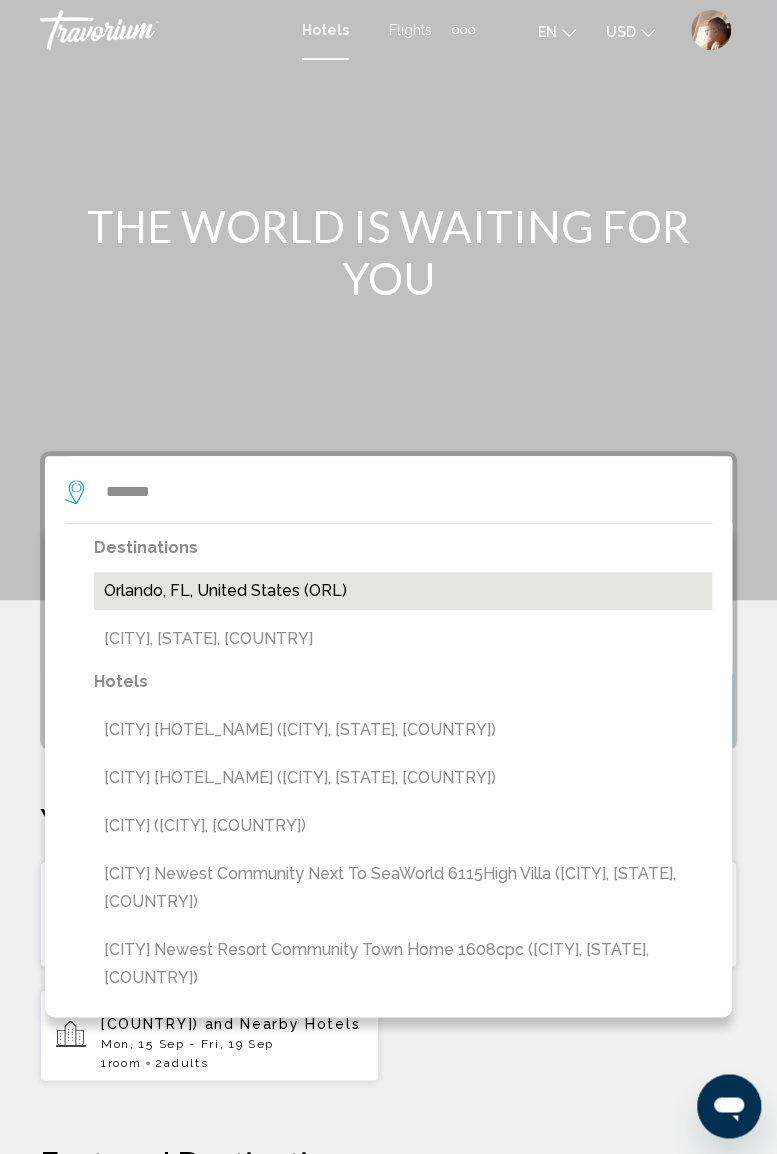 click on "Orlando, FL, United States (ORL)" at bounding box center (403, 591) 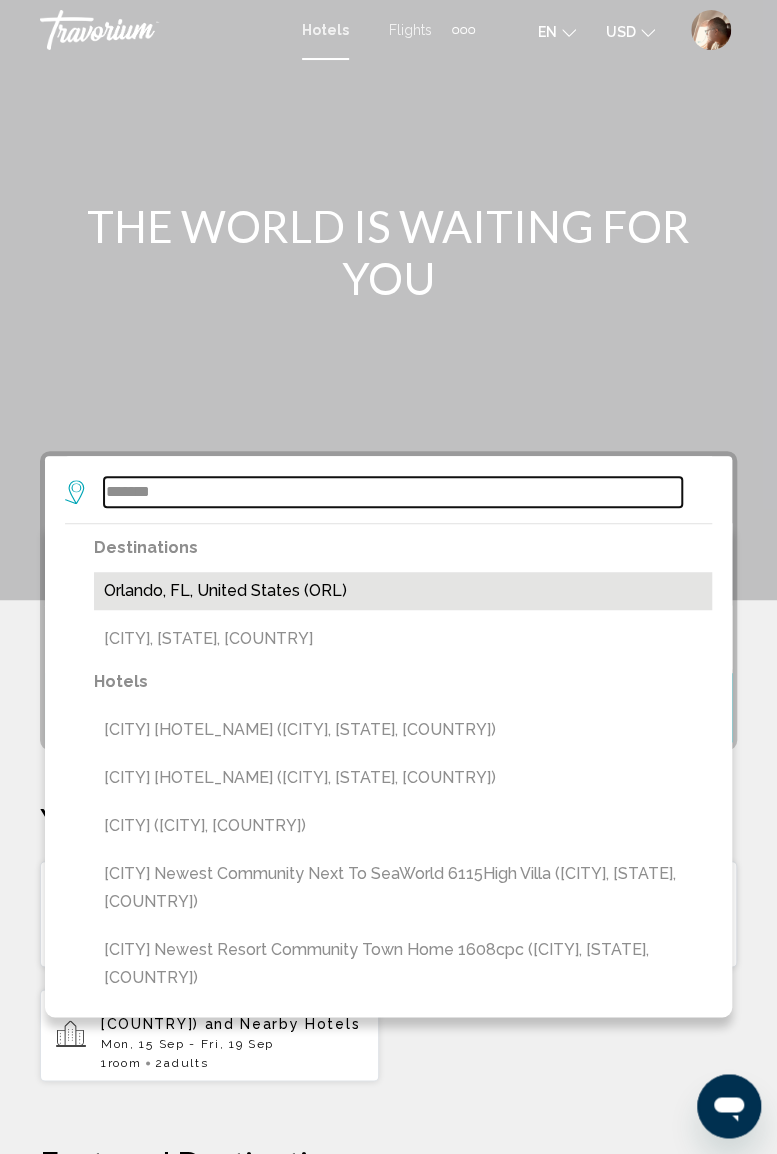 type on "**********" 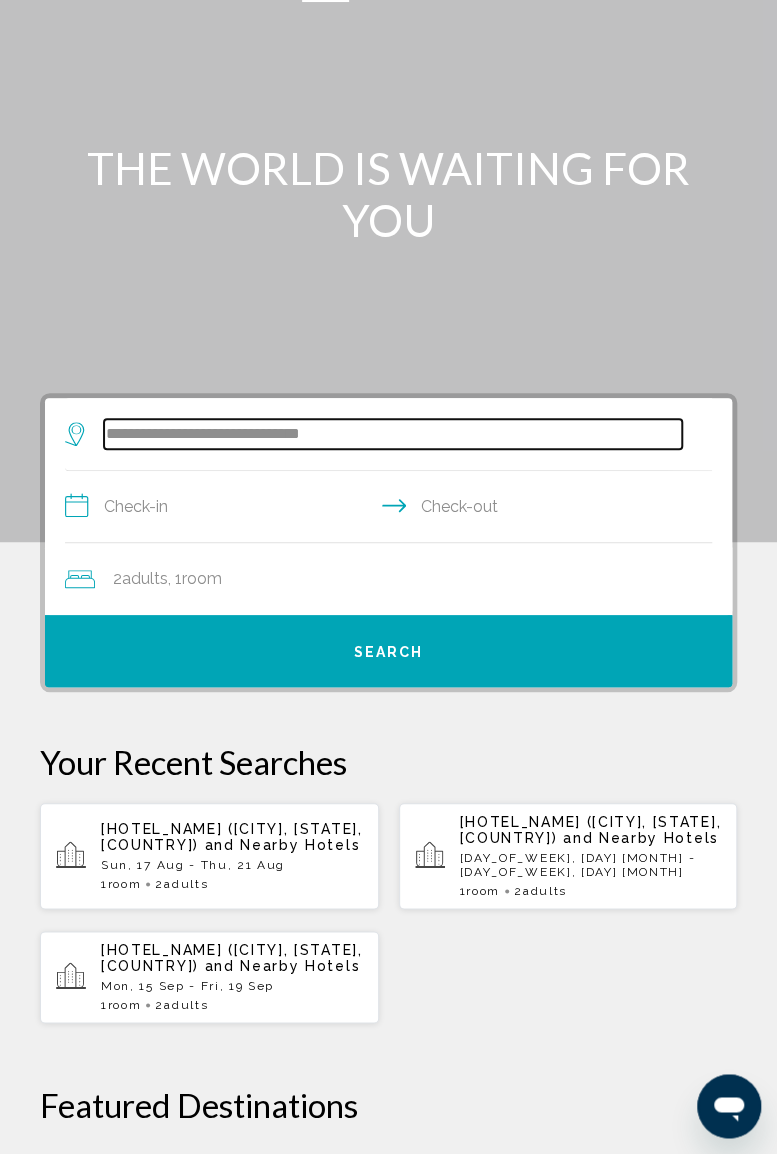 scroll, scrollTop: 0, scrollLeft: 0, axis: both 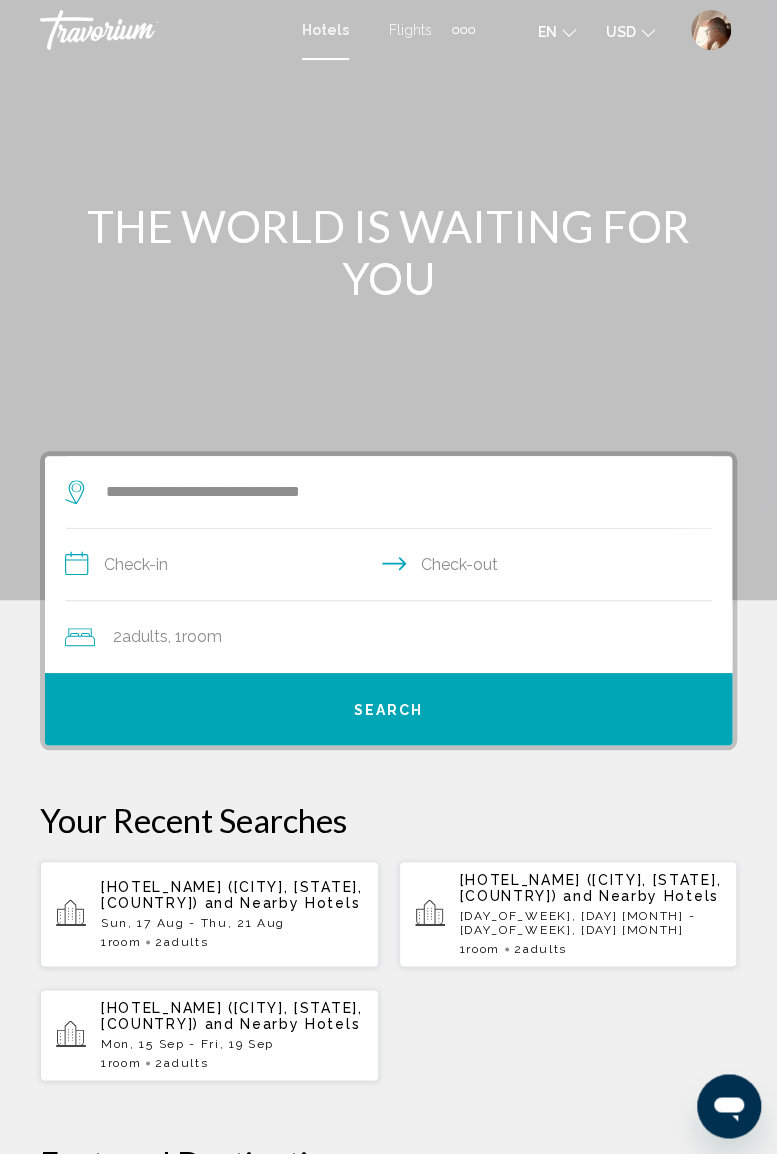 click on "**********" at bounding box center [392, 567] 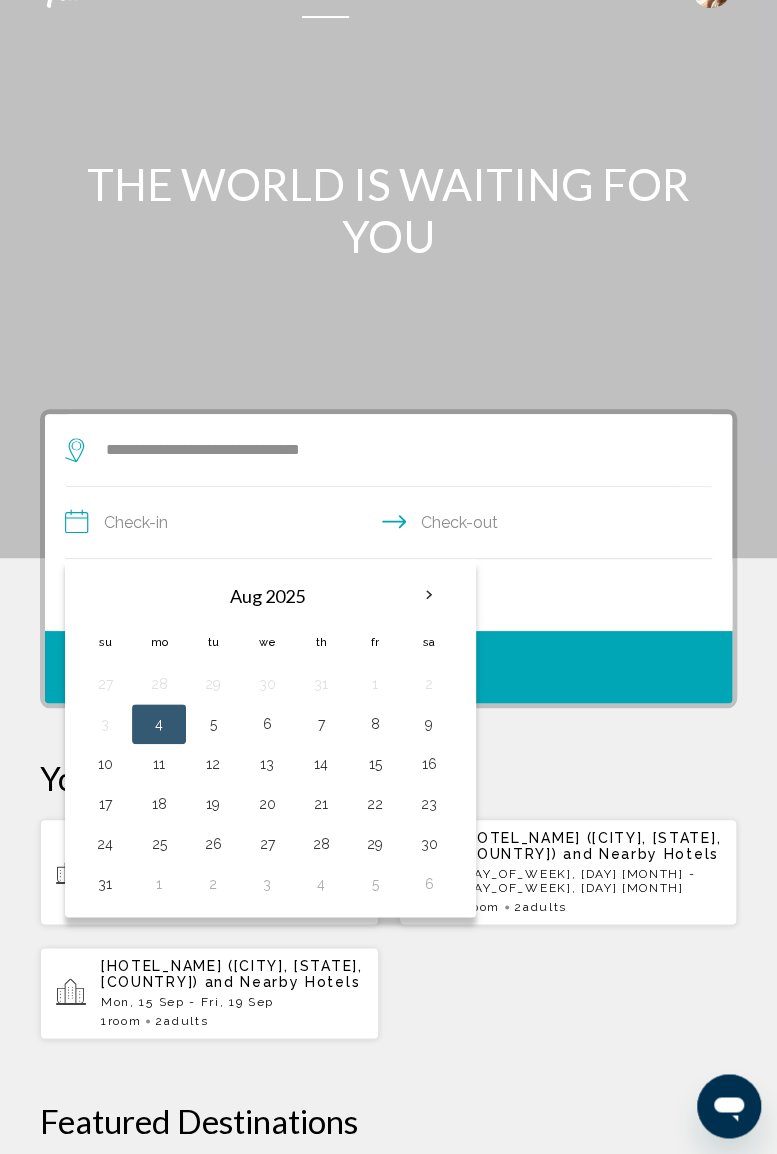 scroll, scrollTop: 58, scrollLeft: 0, axis: vertical 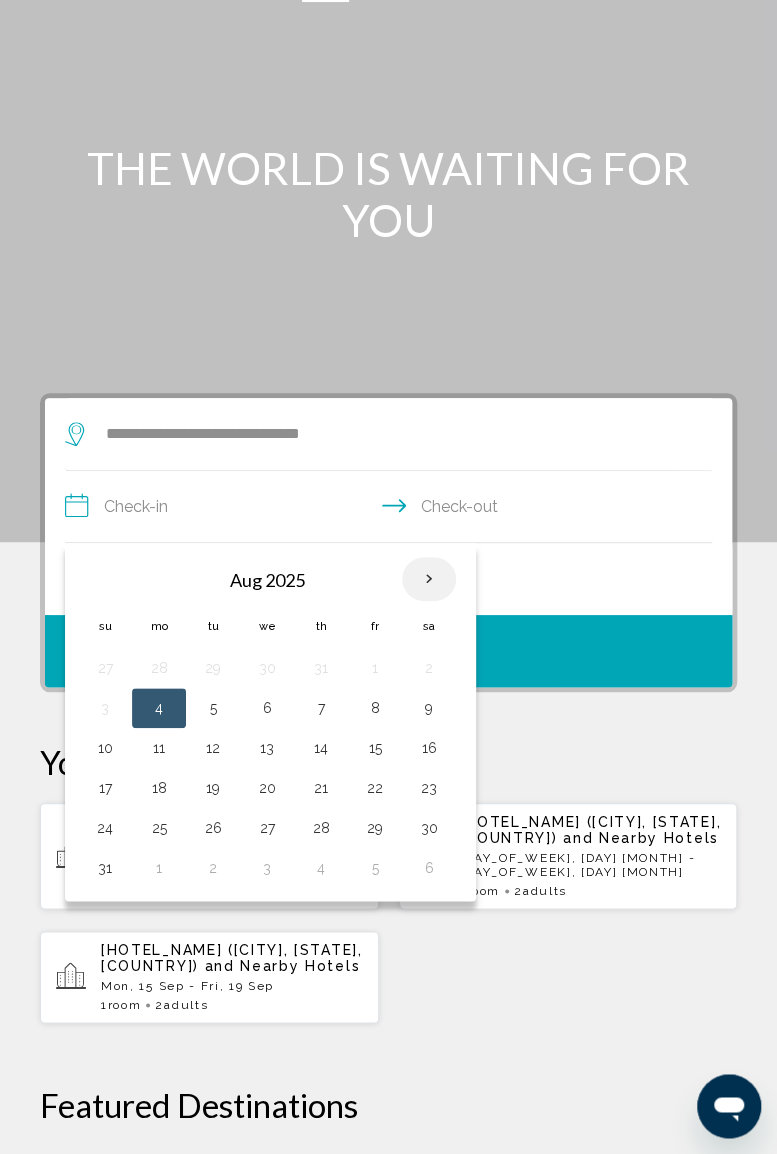 click at bounding box center [429, 579] 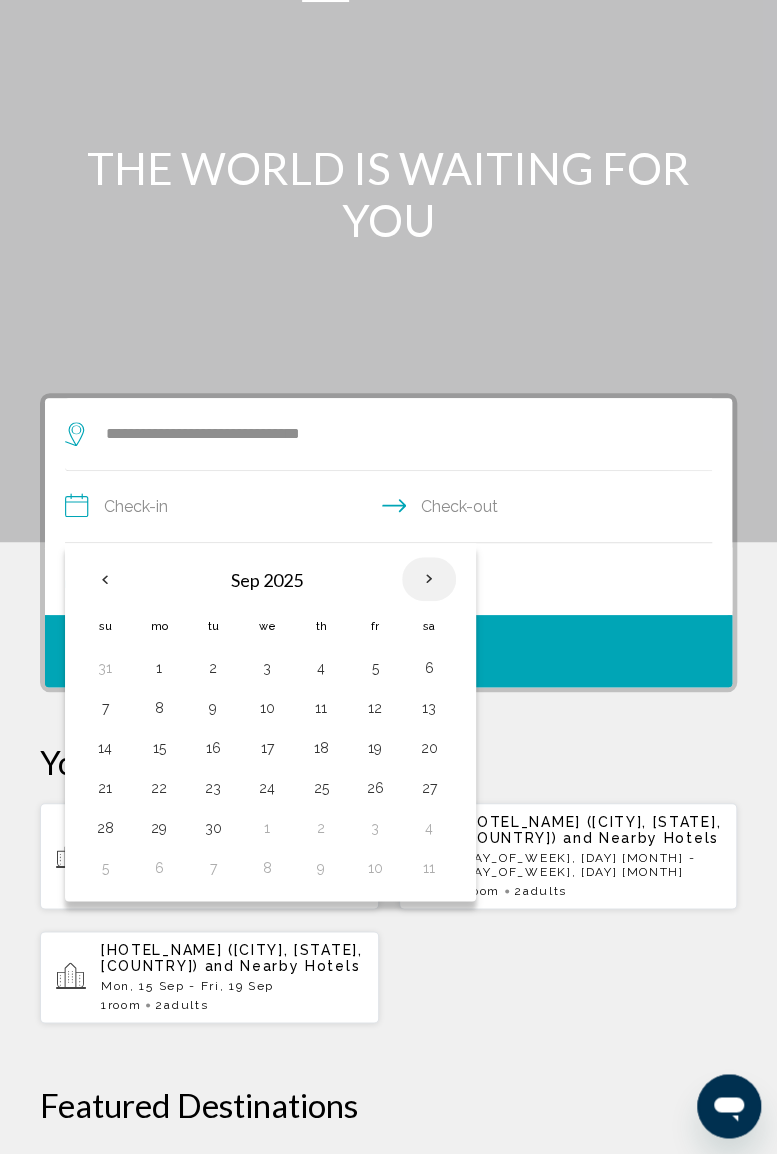 click on "14" at bounding box center [105, 748] 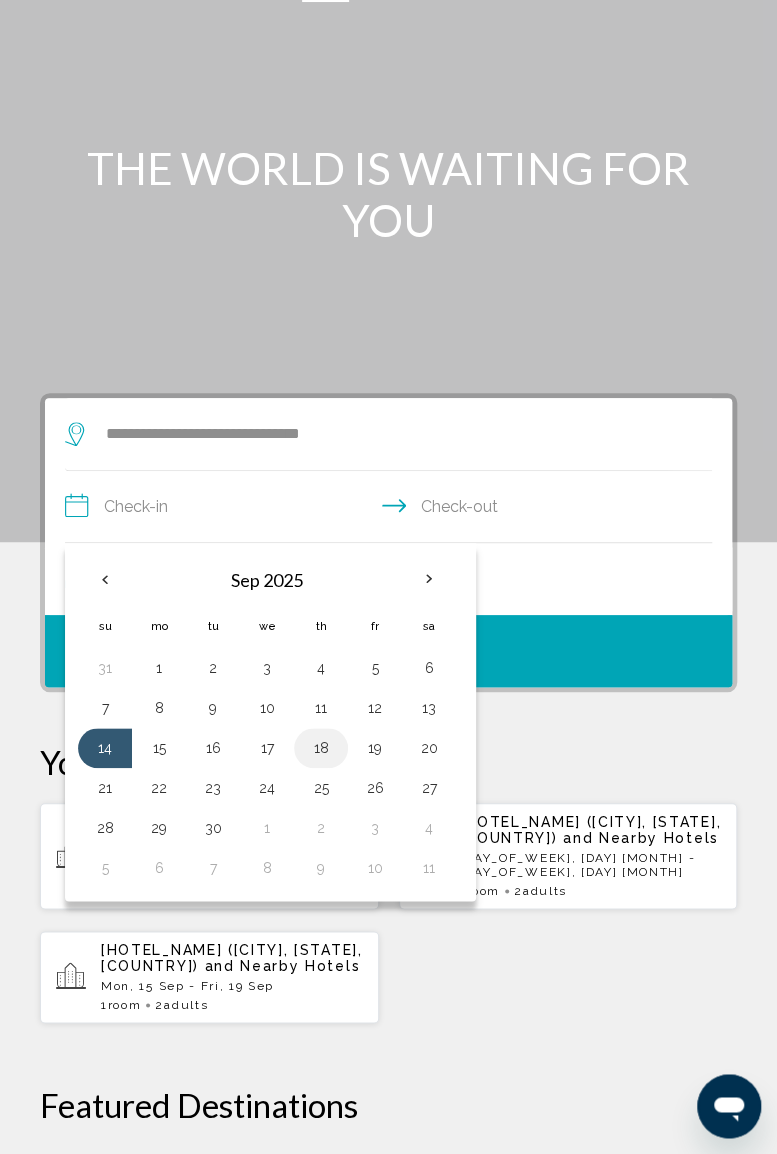 click on "18" at bounding box center (321, 748) 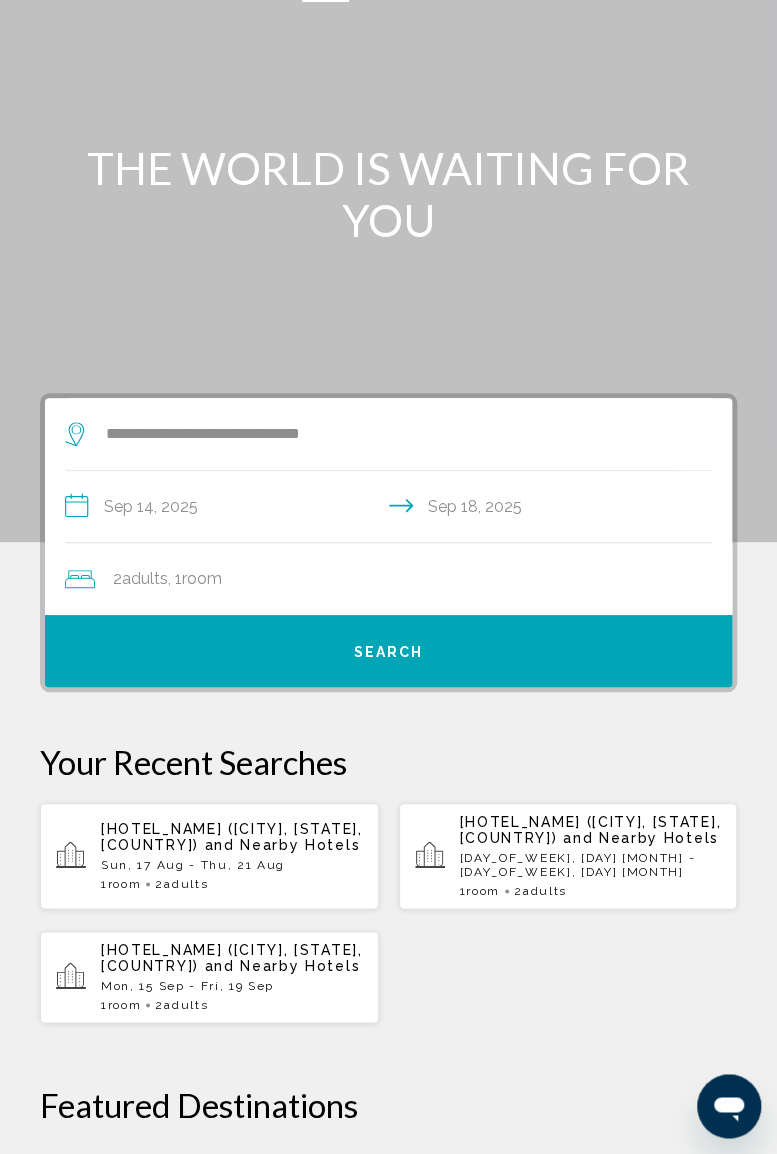 click on "2  Adult Adults , 1  Room rooms" 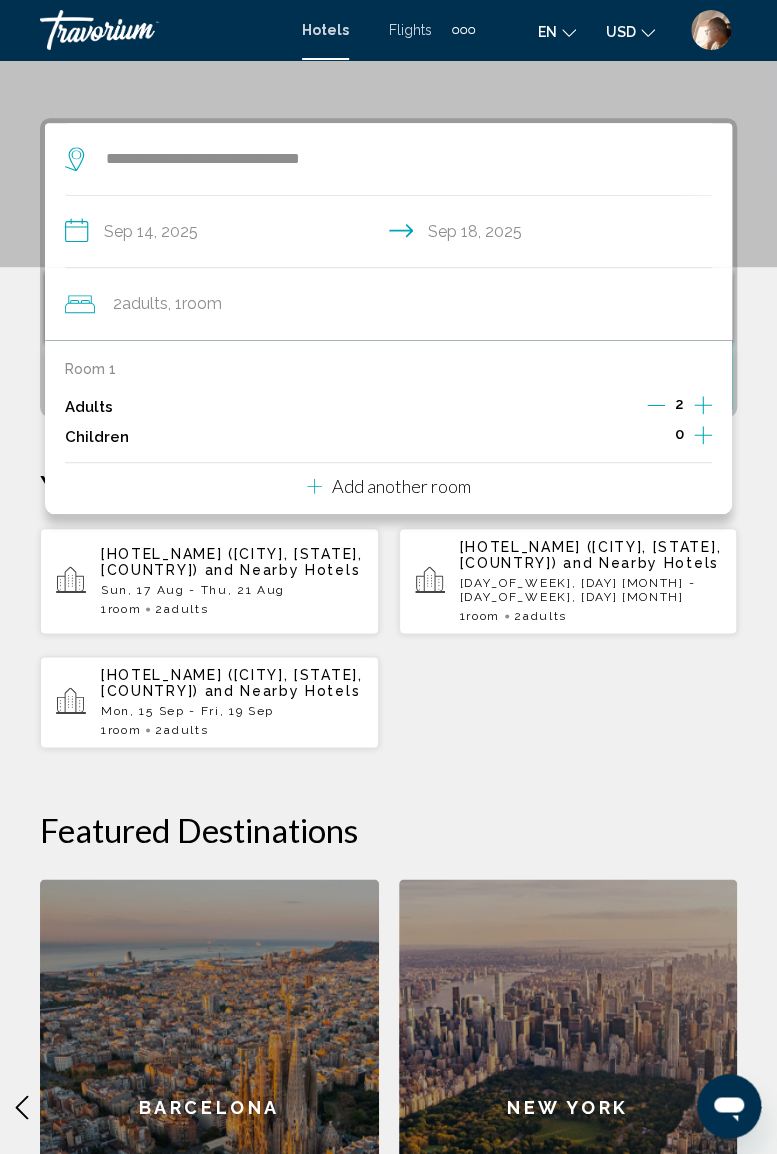 scroll, scrollTop: 386, scrollLeft: 0, axis: vertical 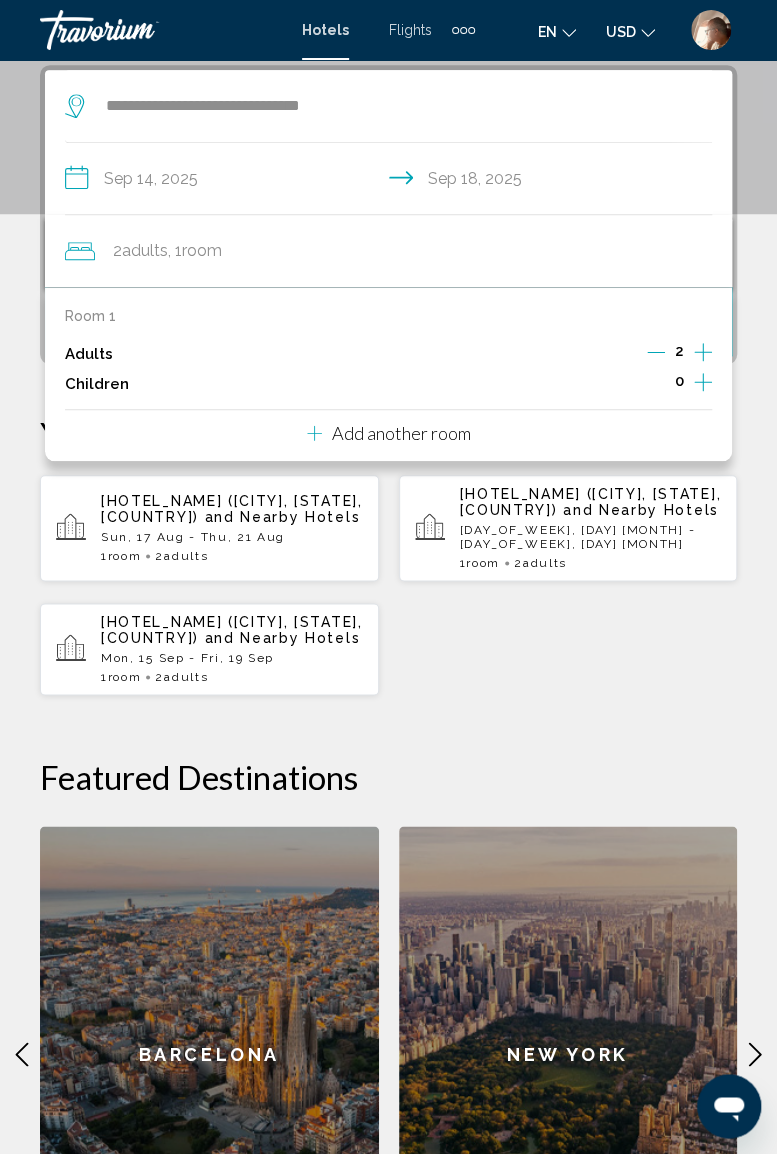 click 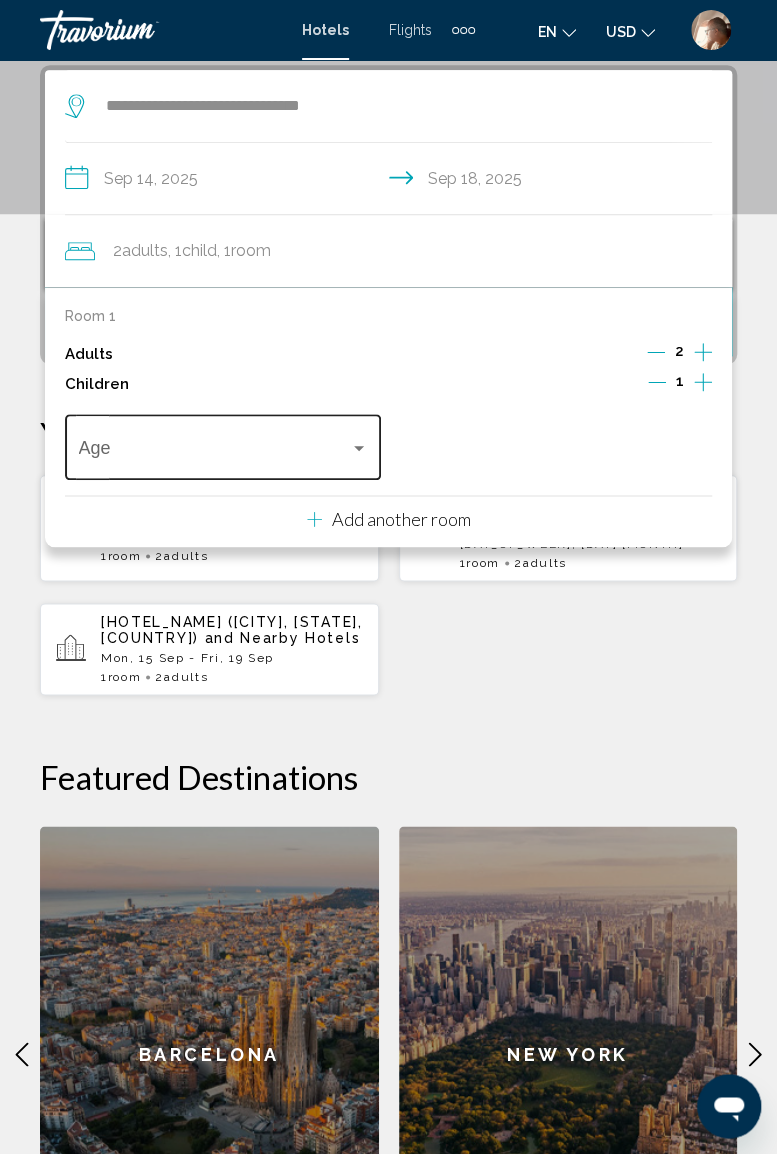 click at bounding box center (359, 448) 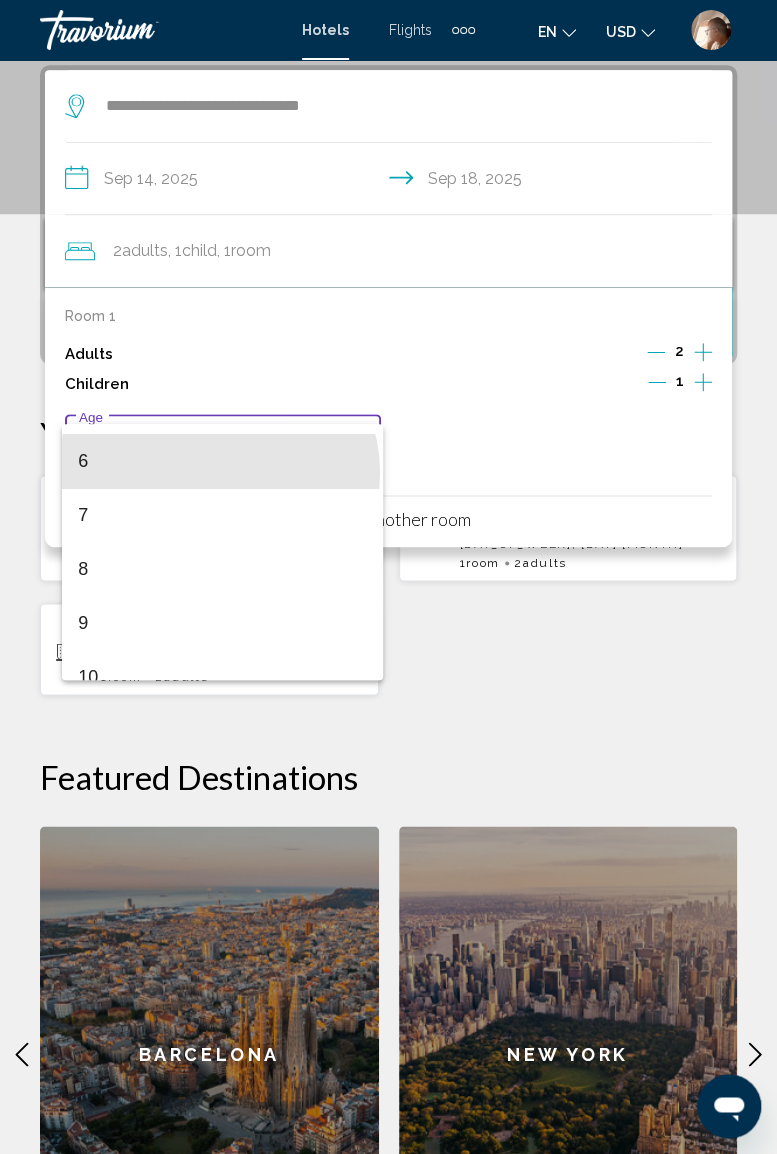 scroll, scrollTop: 315, scrollLeft: 0, axis: vertical 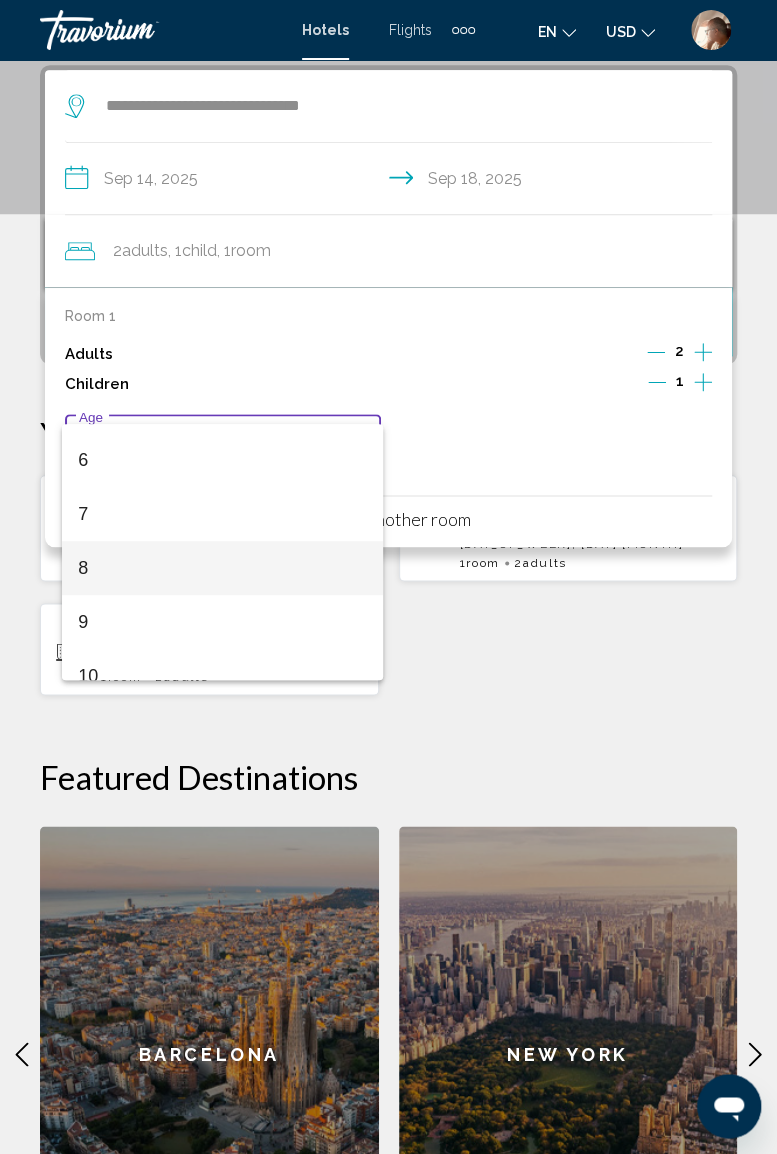 click on "8" at bounding box center [222, 568] 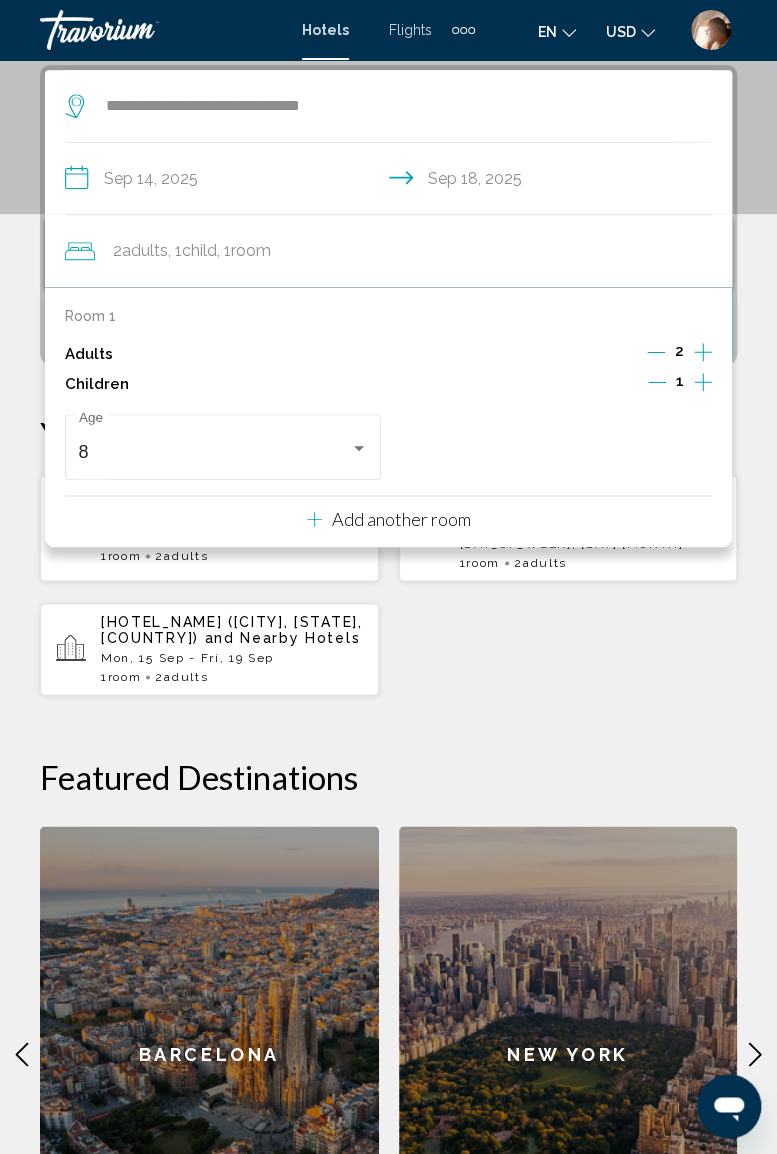 click on "[BRAND] ([CITY], [STATE], [COUNTRY])    and Nearby Hotels  Sun, 17 Aug - Thu, 21 Aug  1  Room rooms 2  Adult Adults
[BRAND] ([CITY], [STATE], [COUNTRY])    and Nearby Hotels  Sun, 28 Sep - Thu, 02 Oct  1  Room rooms 2  Adult Adults" at bounding box center [388, 585] 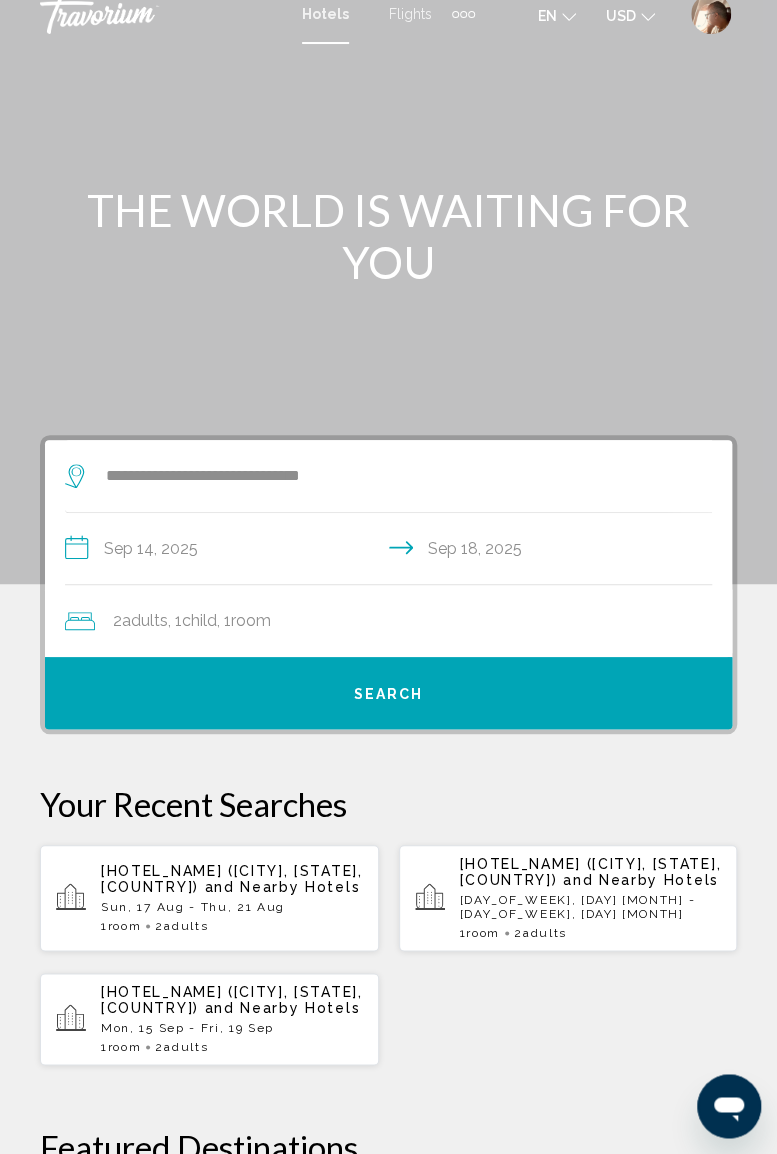 click on "2  Adult Adults , 1  Child Children , 1  Room rooms" 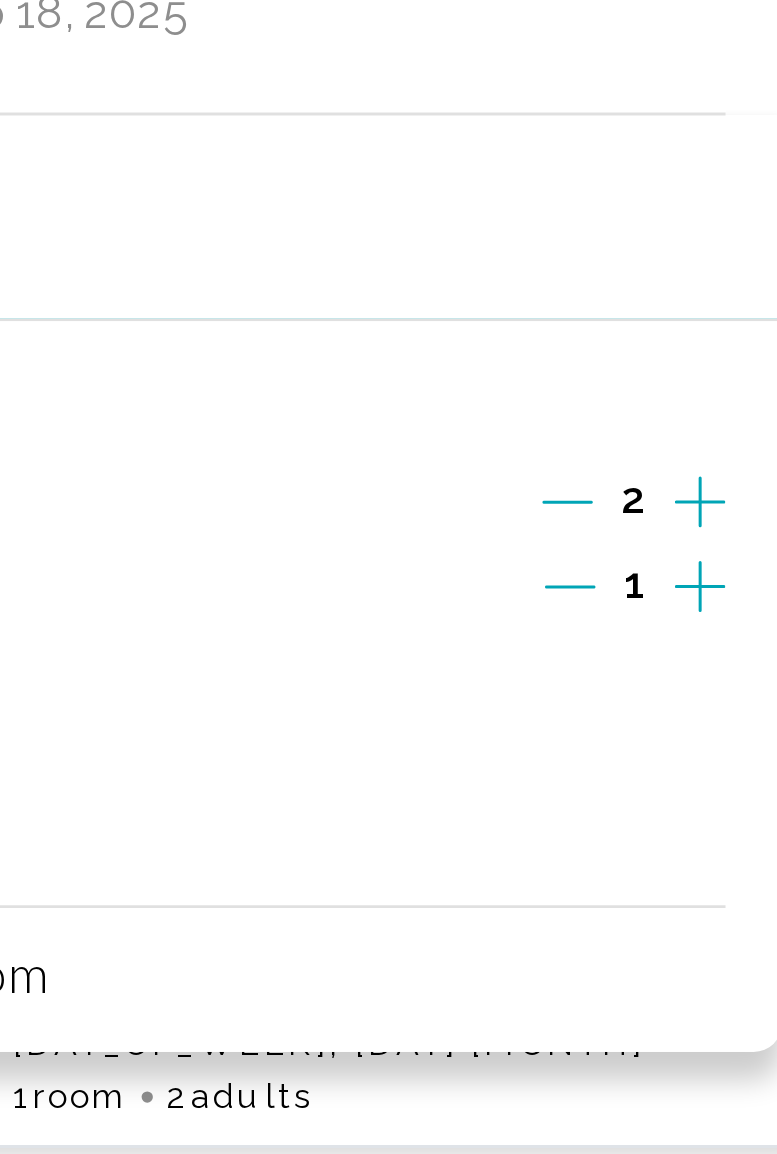scroll, scrollTop: 372, scrollLeft: 0, axis: vertical 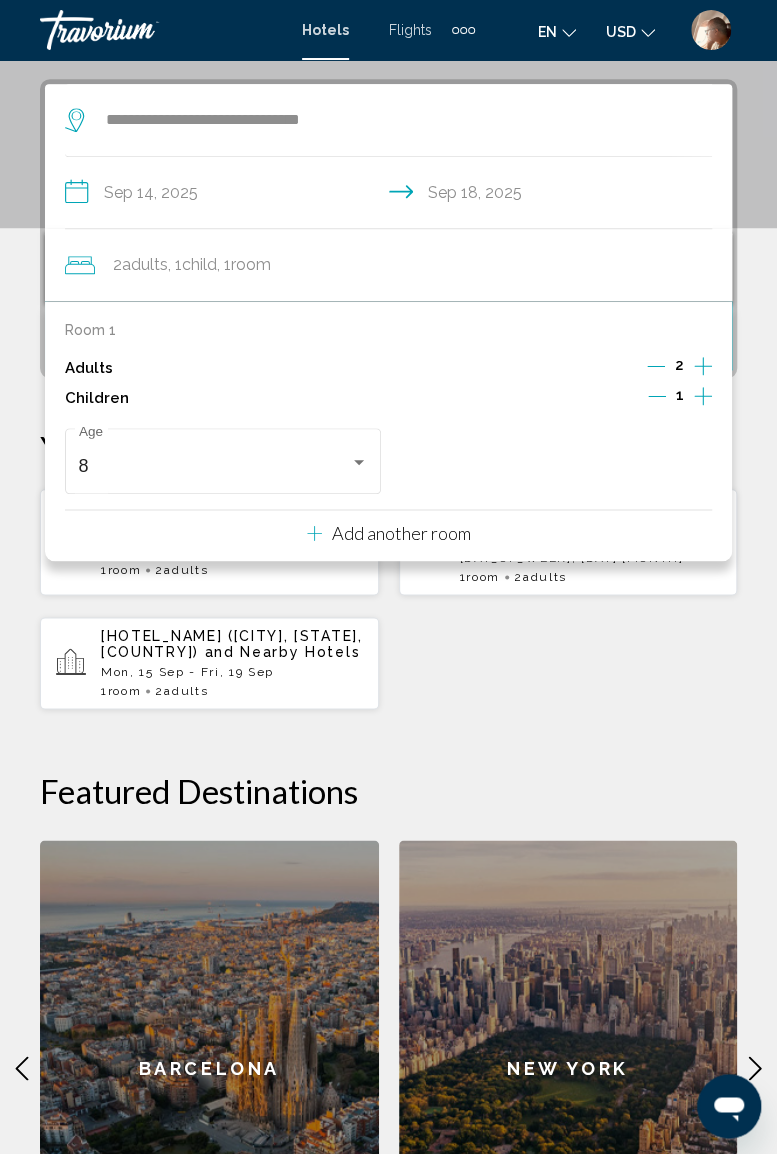 click on "Add another room" at bounding box center [401, 533] 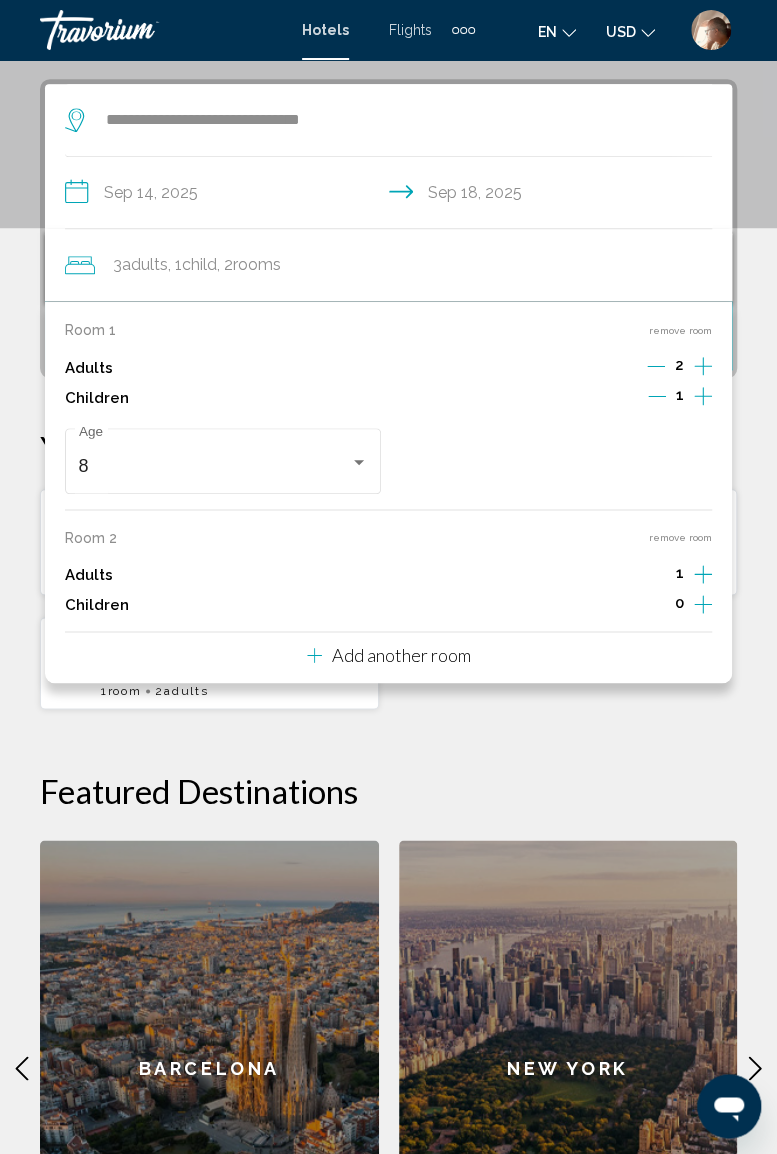 scroll, scrollTop: 386, scrollLeft: 0, axis: vertical 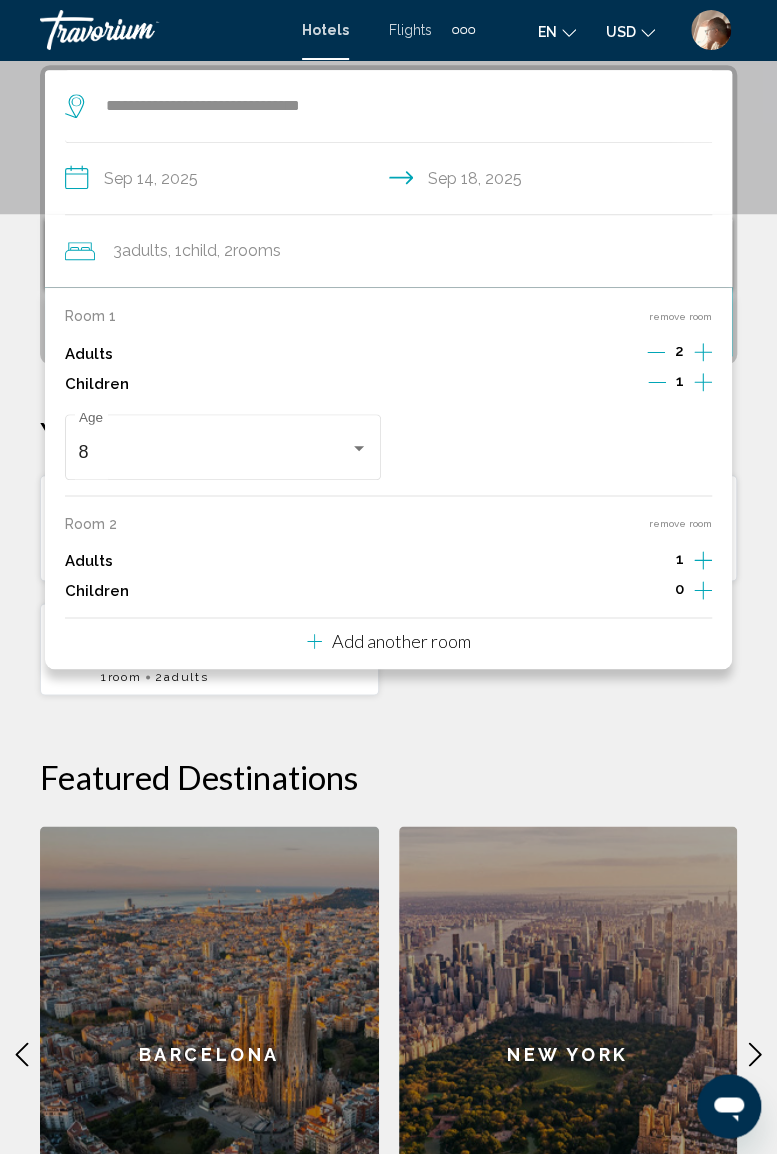 click on "Add another room" at bounding box center [401, 641] 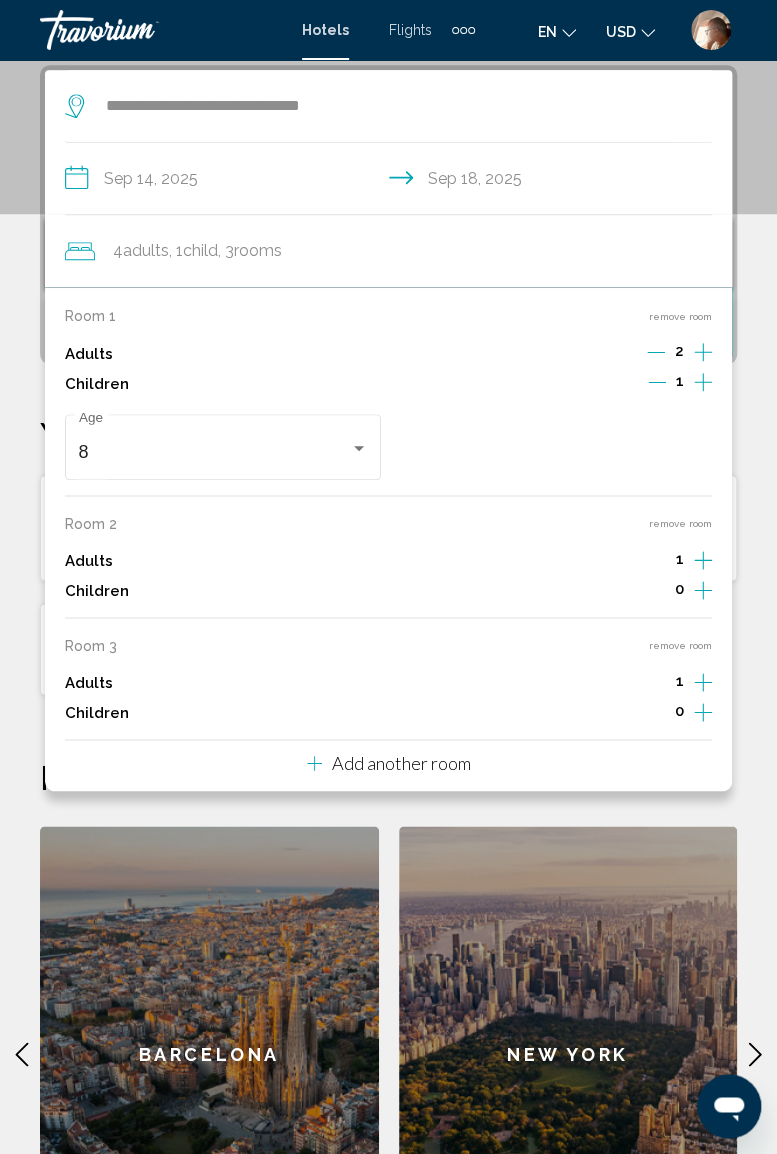 click on "Add another room" at bounding box center [401, 763] 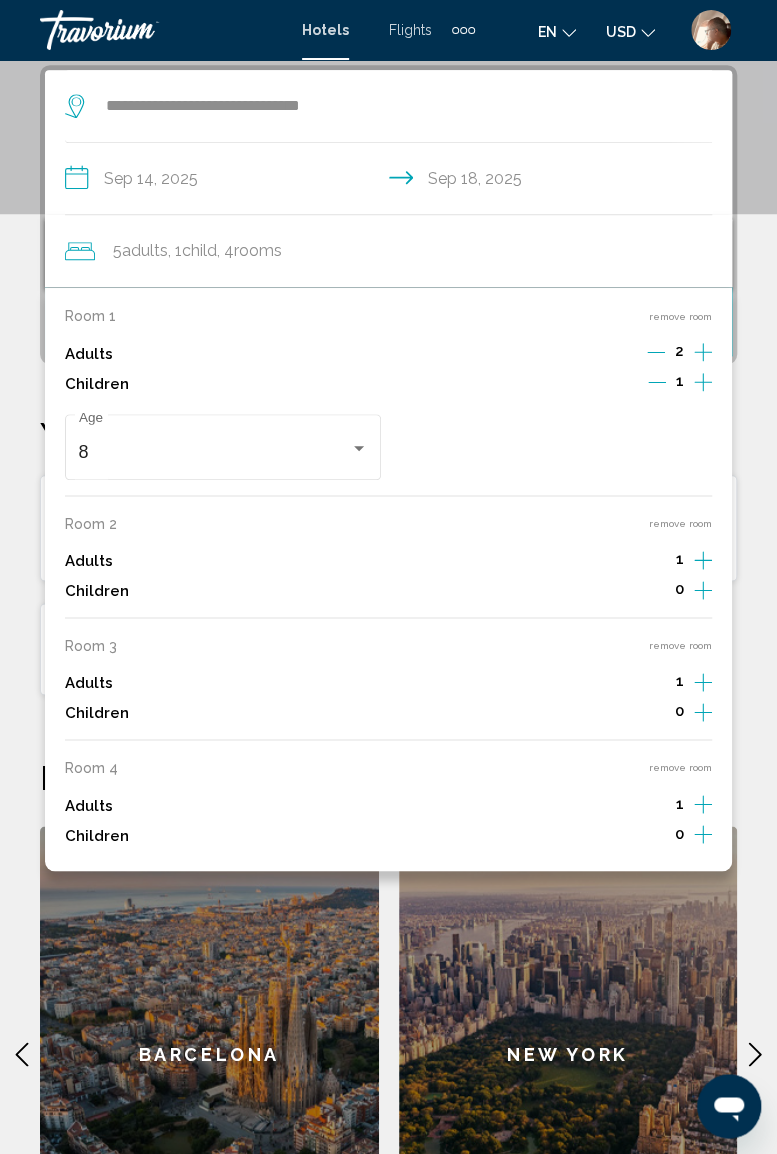 click on "remove room" at bounding box center (680, 767) 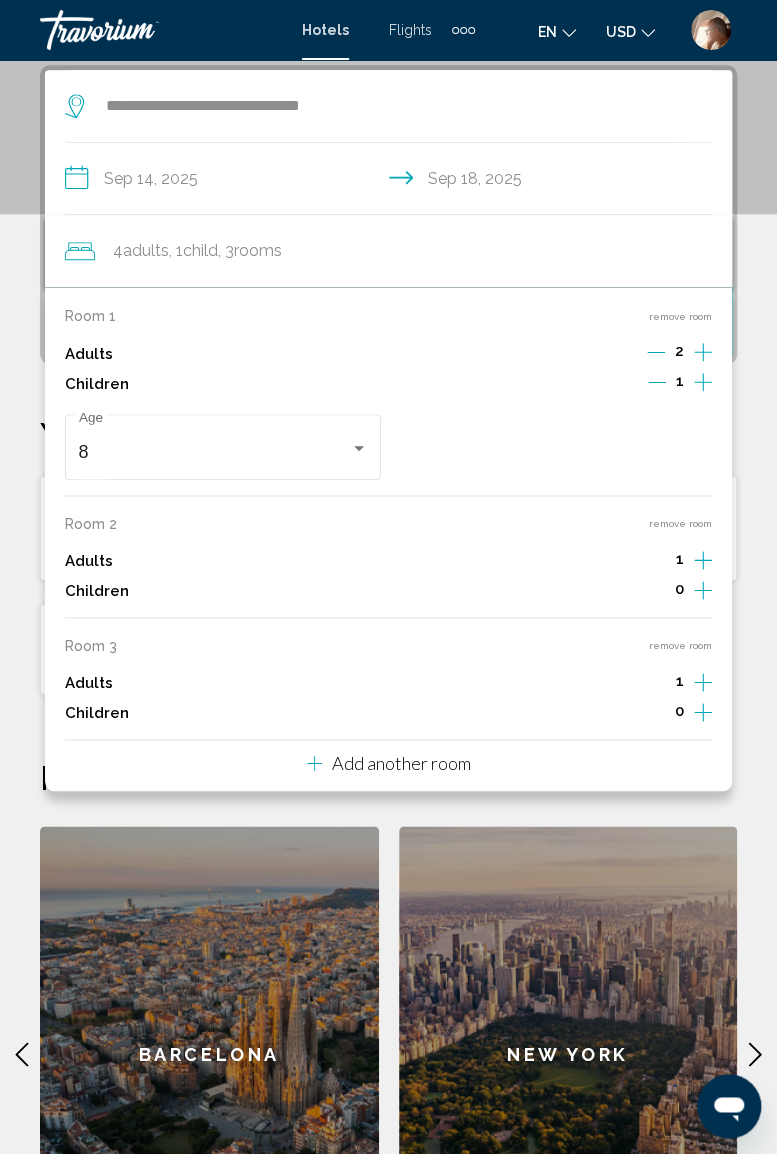 click on "remove room" at bounding box center (680, 645) 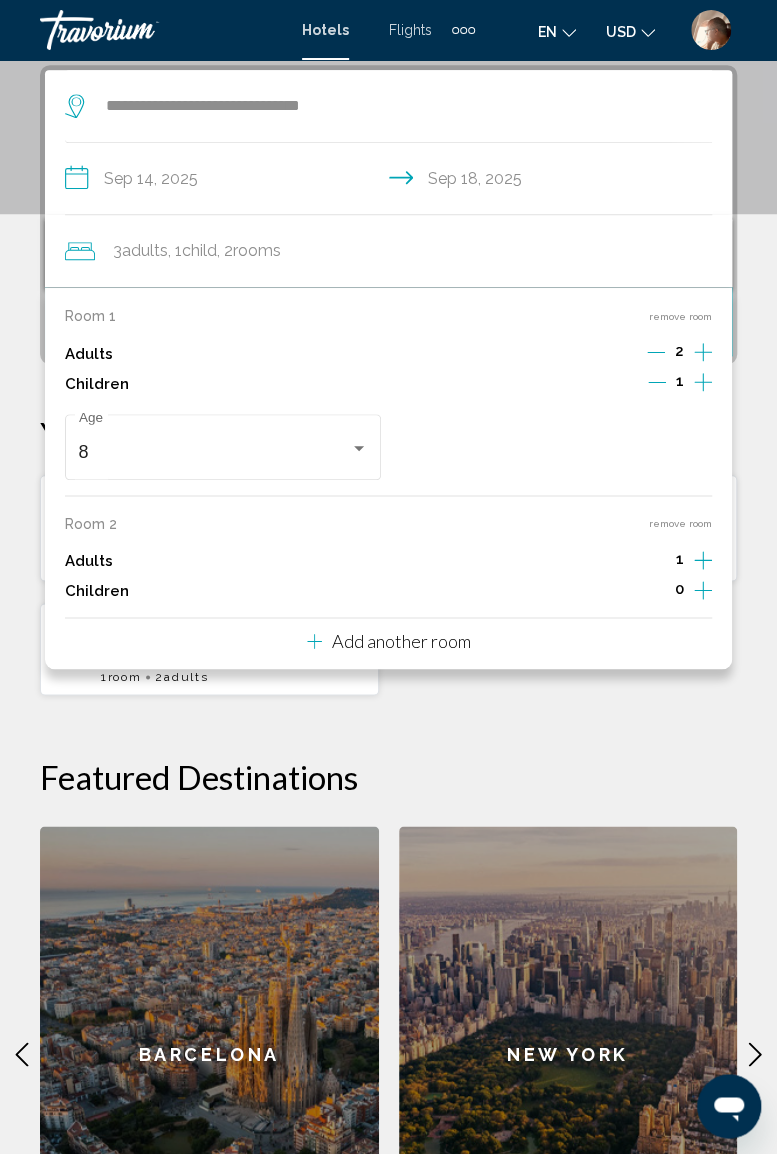 click on "remove room" at bounding box center (680, 523) 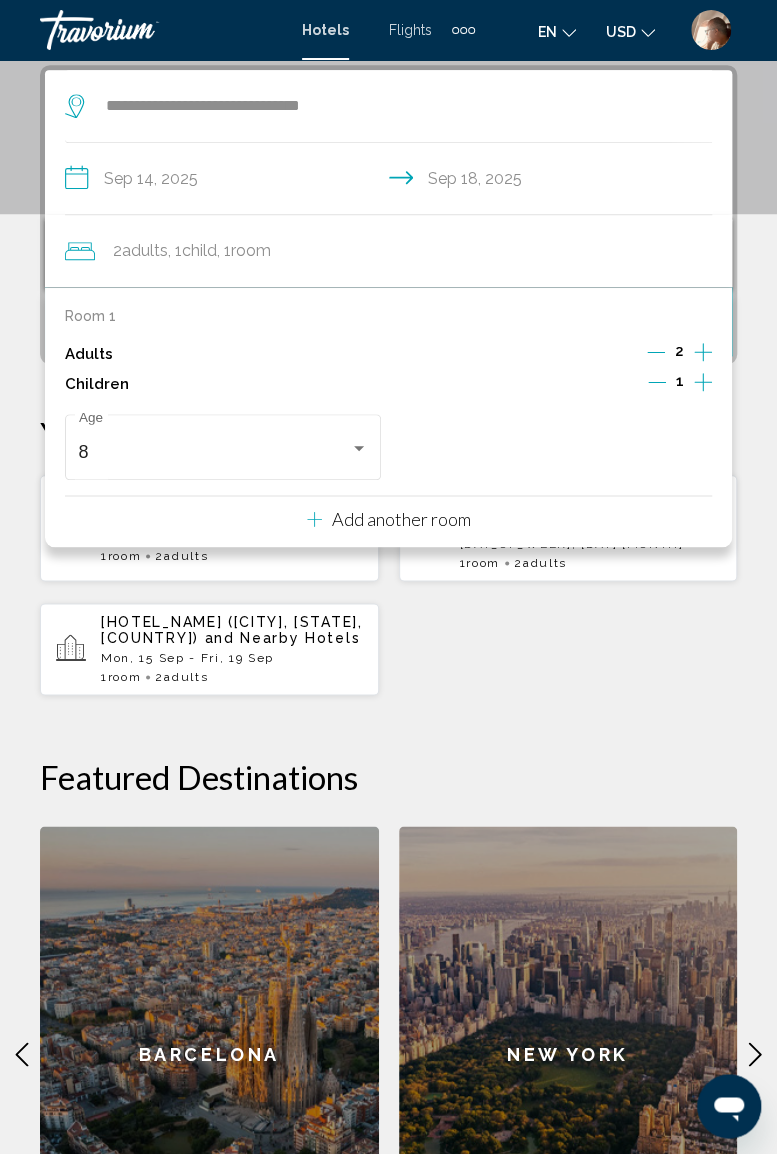 click on "**********" at bounding box center (388, 678) 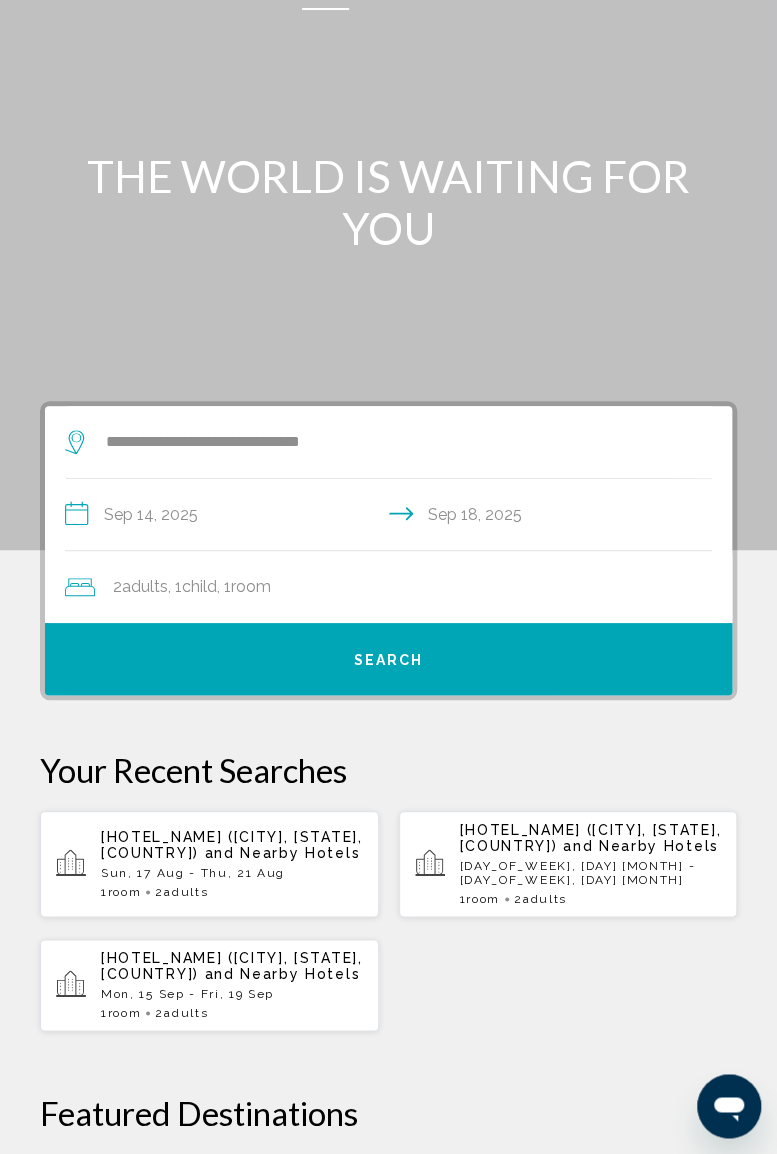 scroll, scrollTop: 48, scrollLeft: 0, axis: vertical 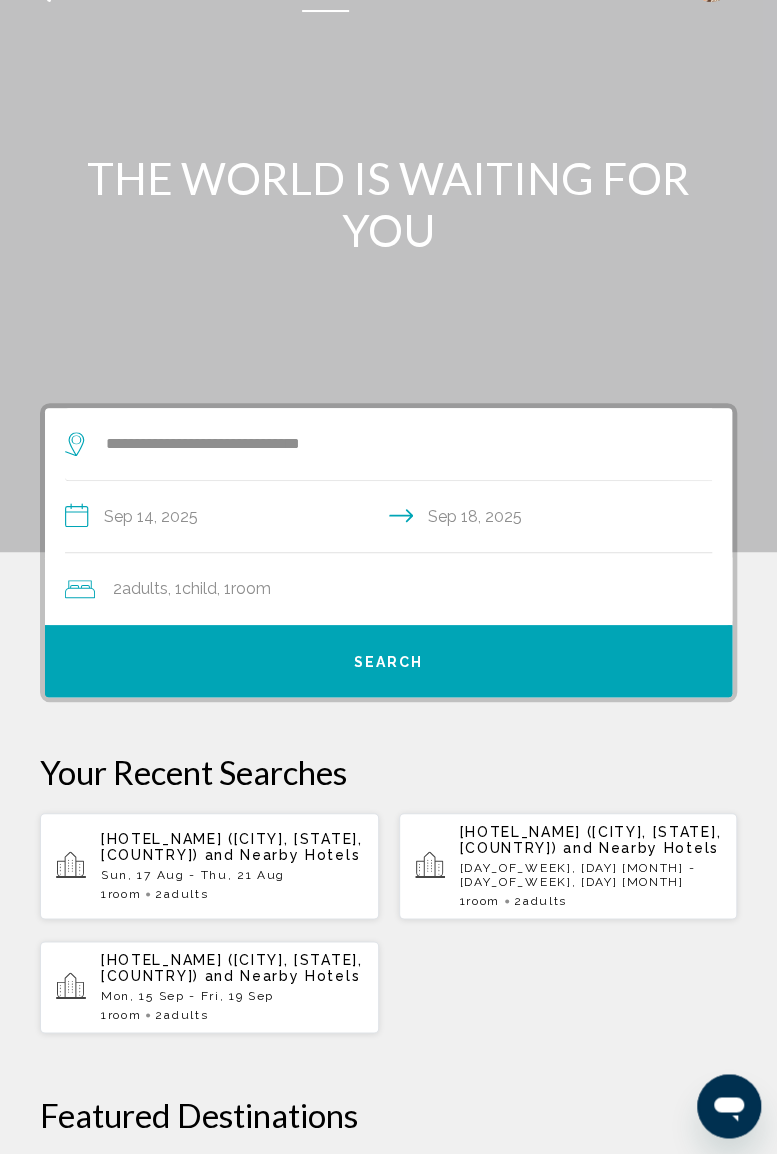 click on "Search" at bounding box center [389, 662] 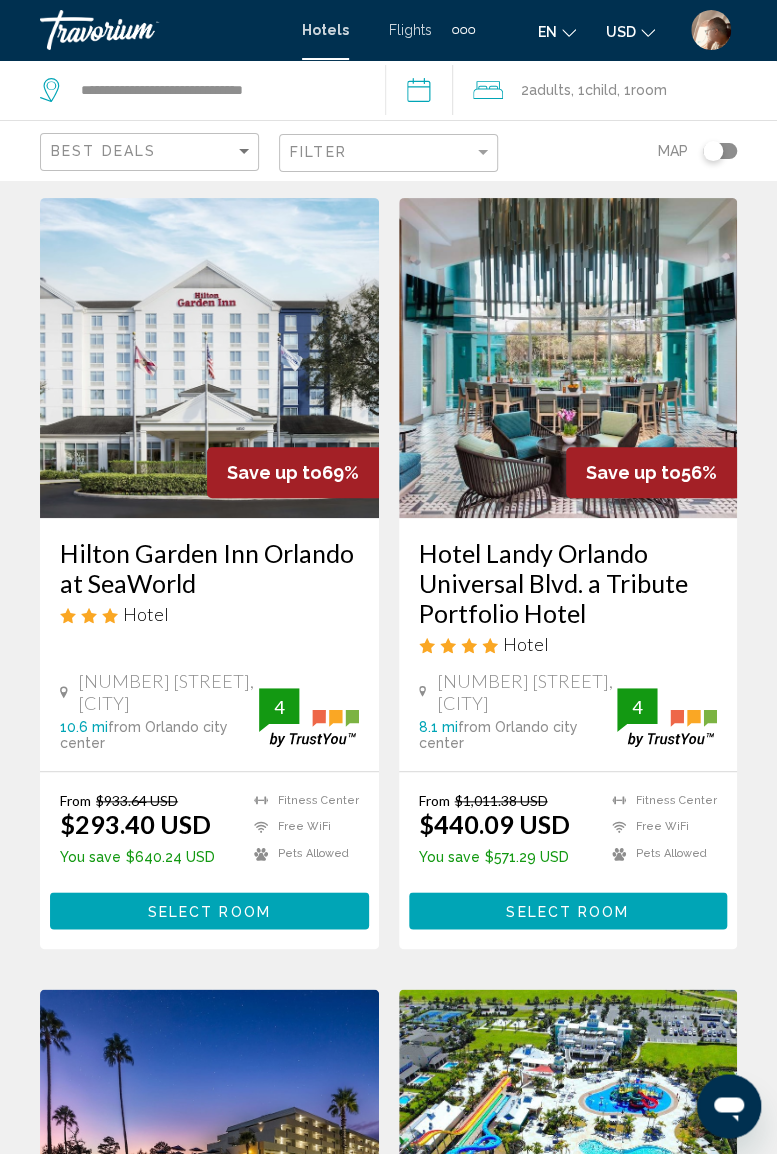 scroll, scrollTop: 0, scrollLeft: 0, axis: both 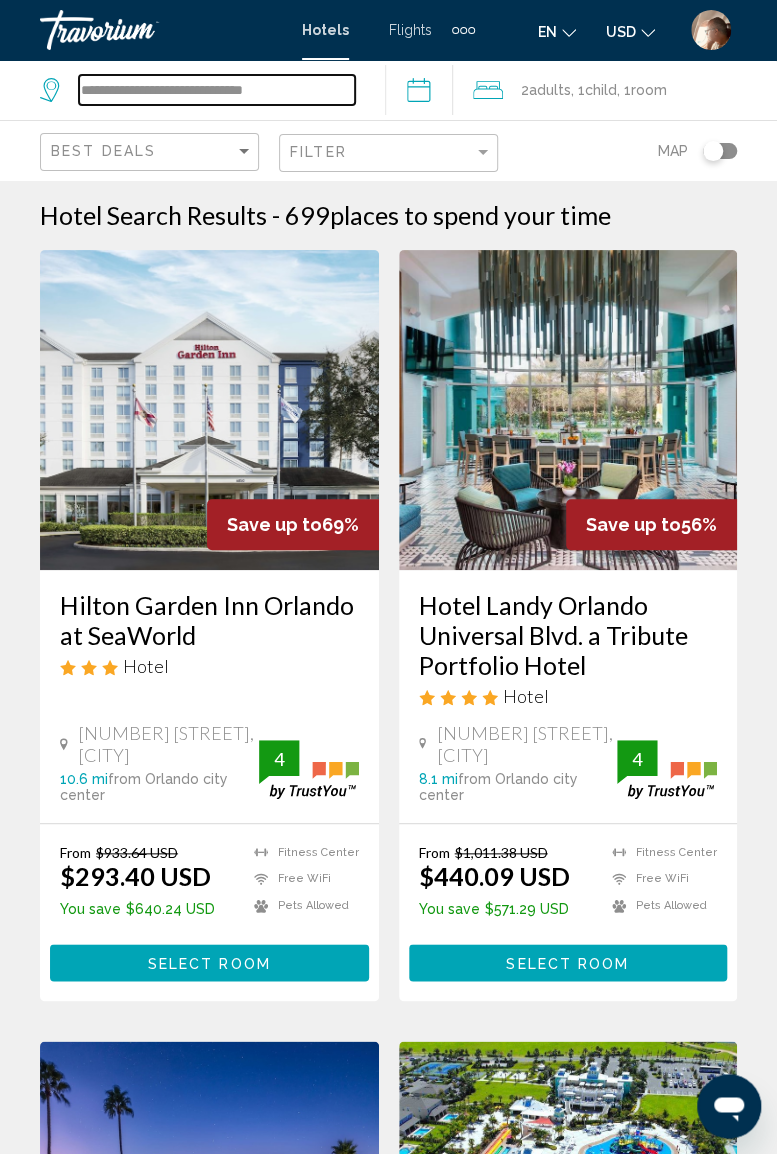 click on "**********" at bounding box center [217, 90] 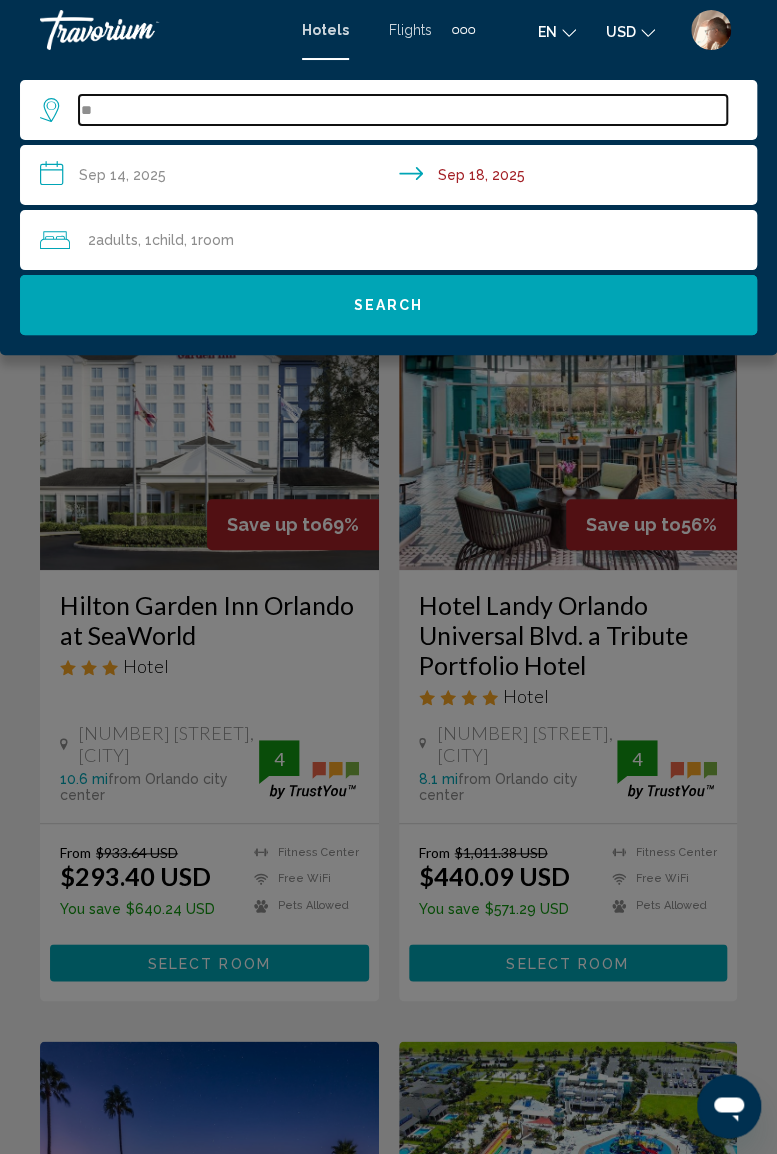 type on "*" 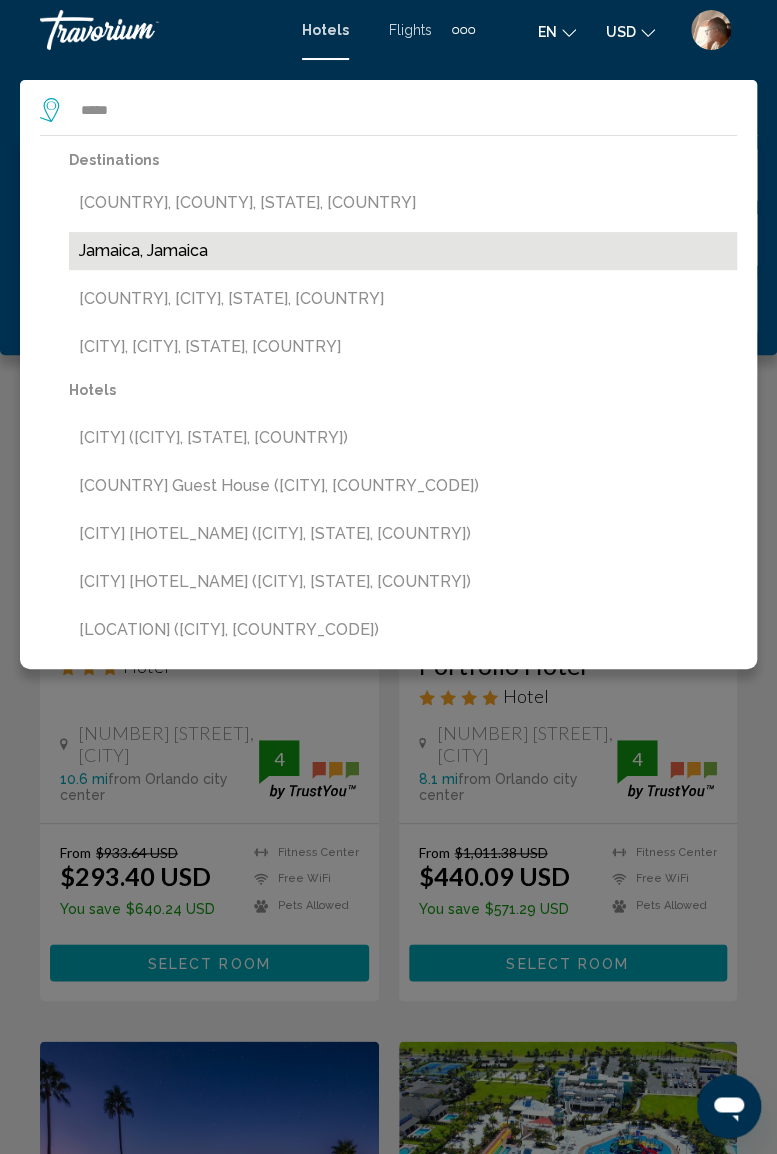click on "Jamaica, Jamaica" at bounding box center (403, 251) 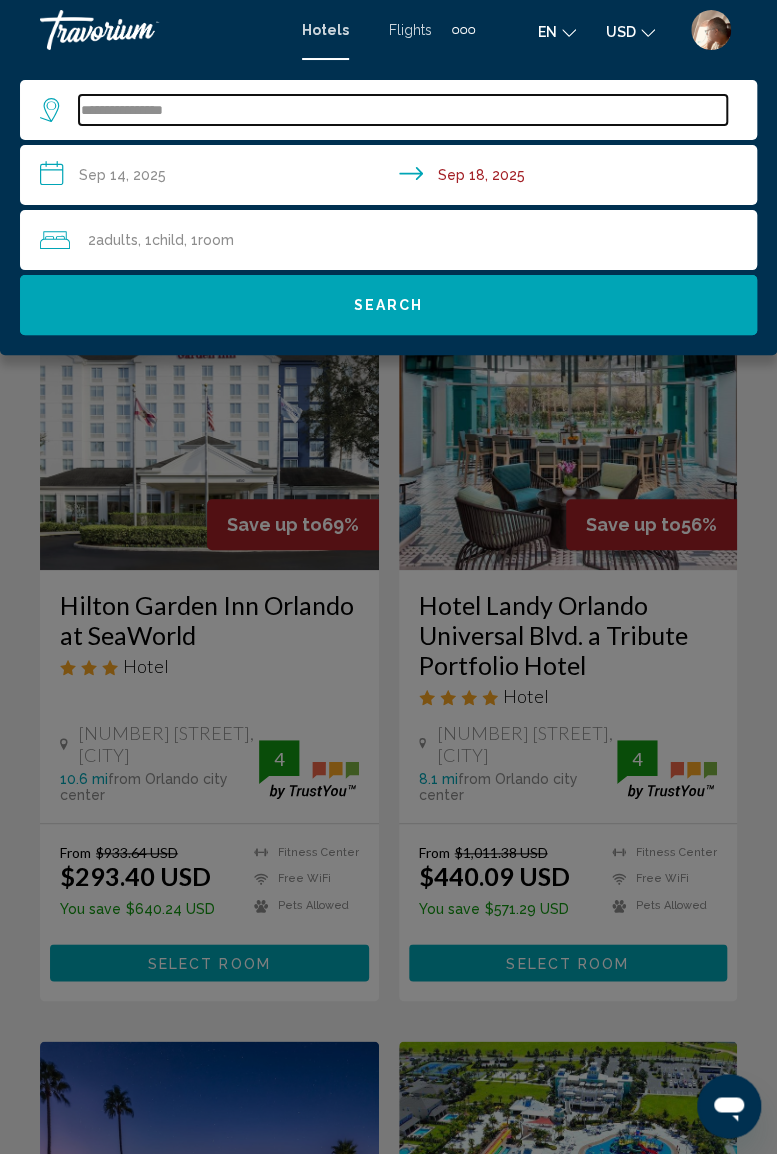 click on "**********" at bounding box center [403, 110] 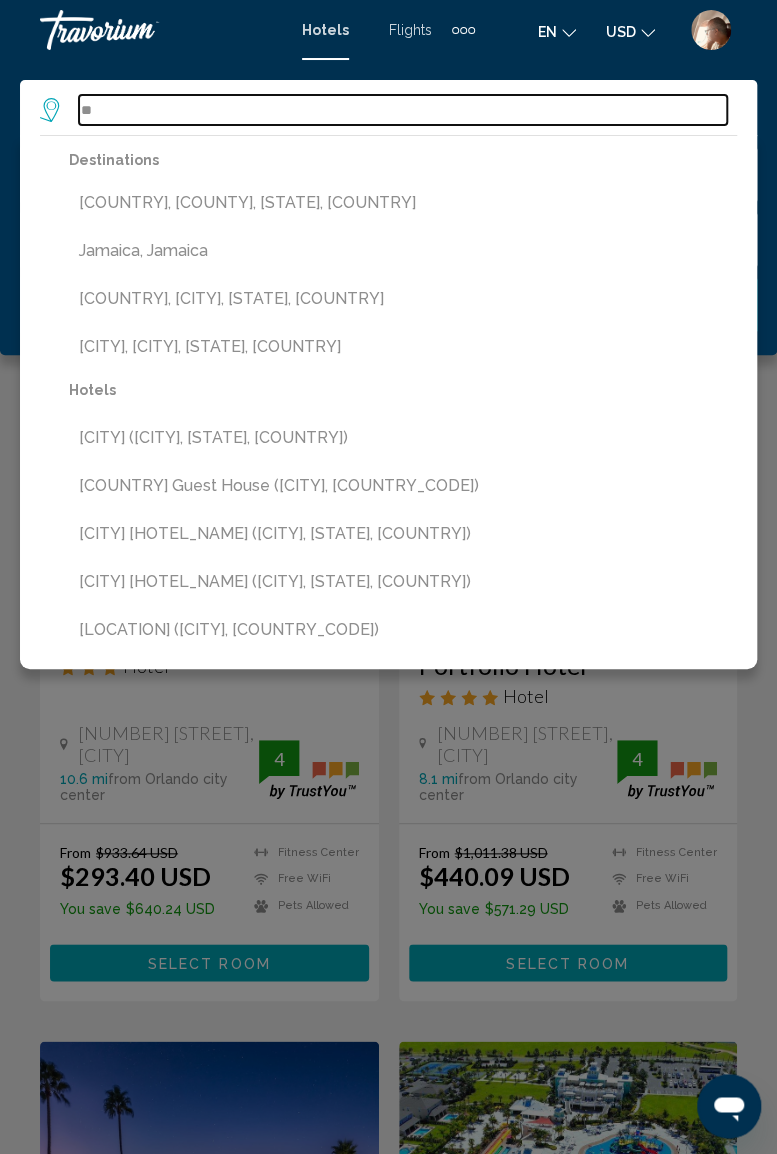 type on "*" 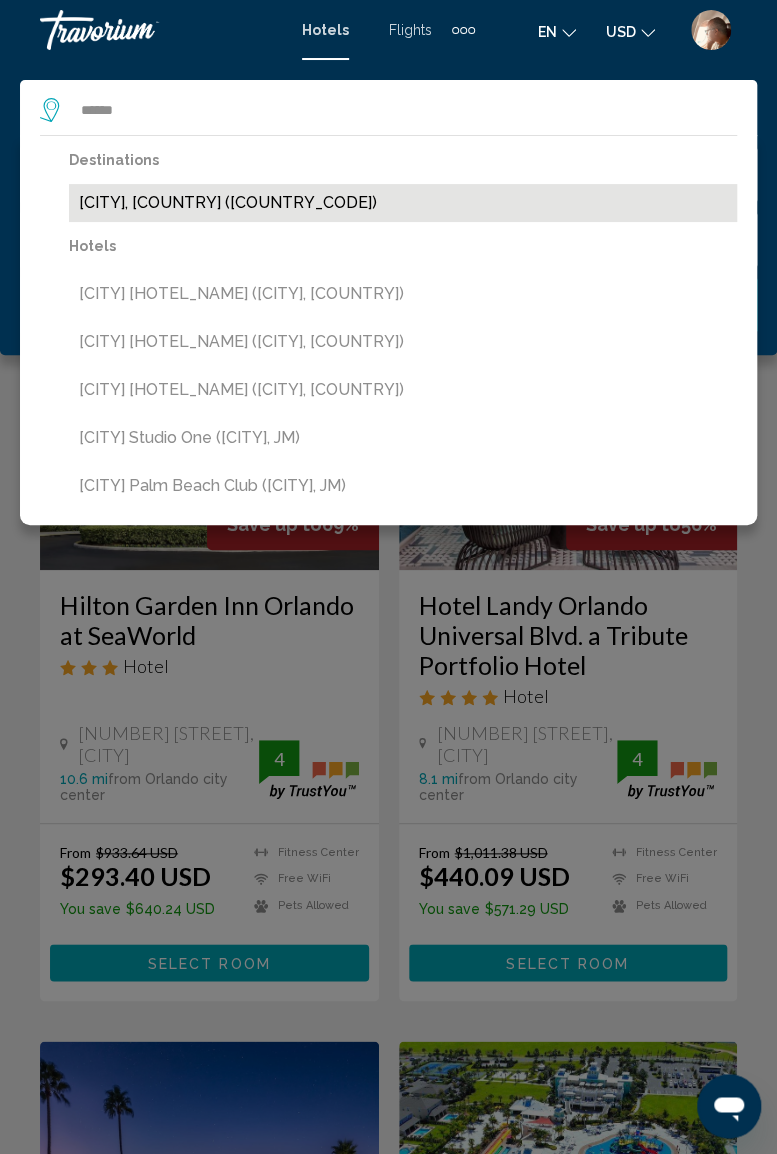 click on "[CITY], [COUNTRY] ([COUNTRY_CODE])" at bounding box center [403, 203] 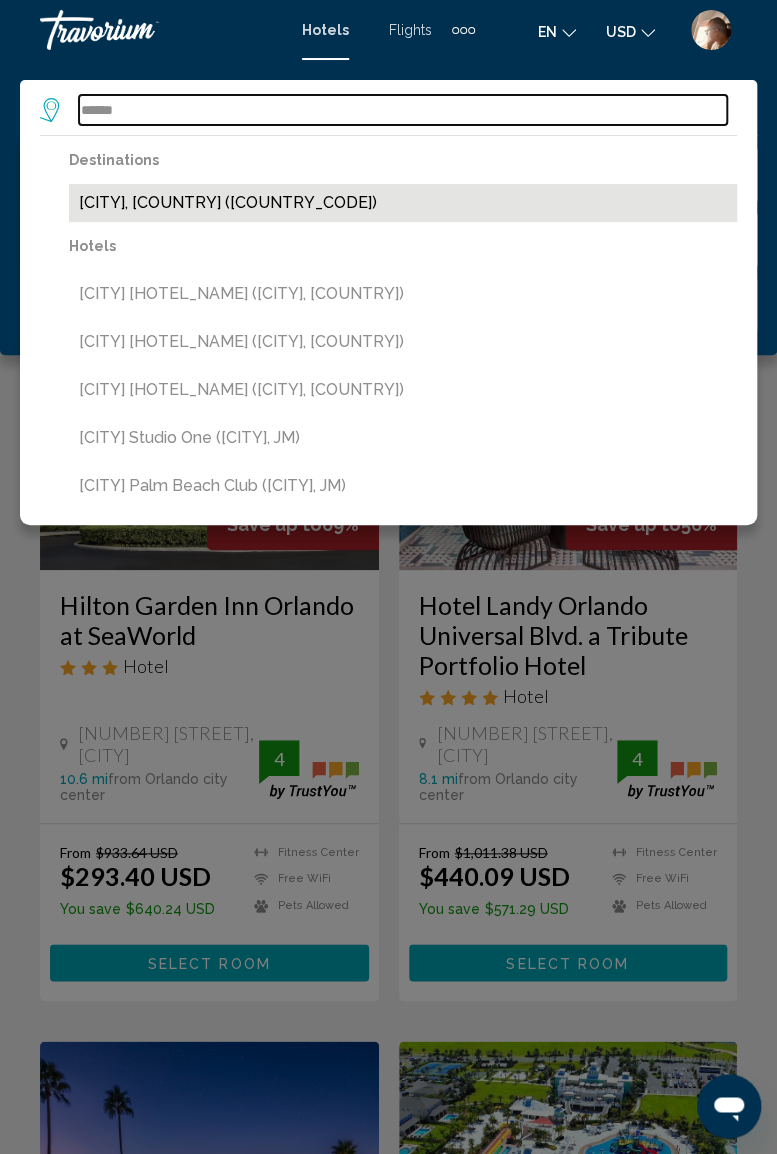 type on "**********" 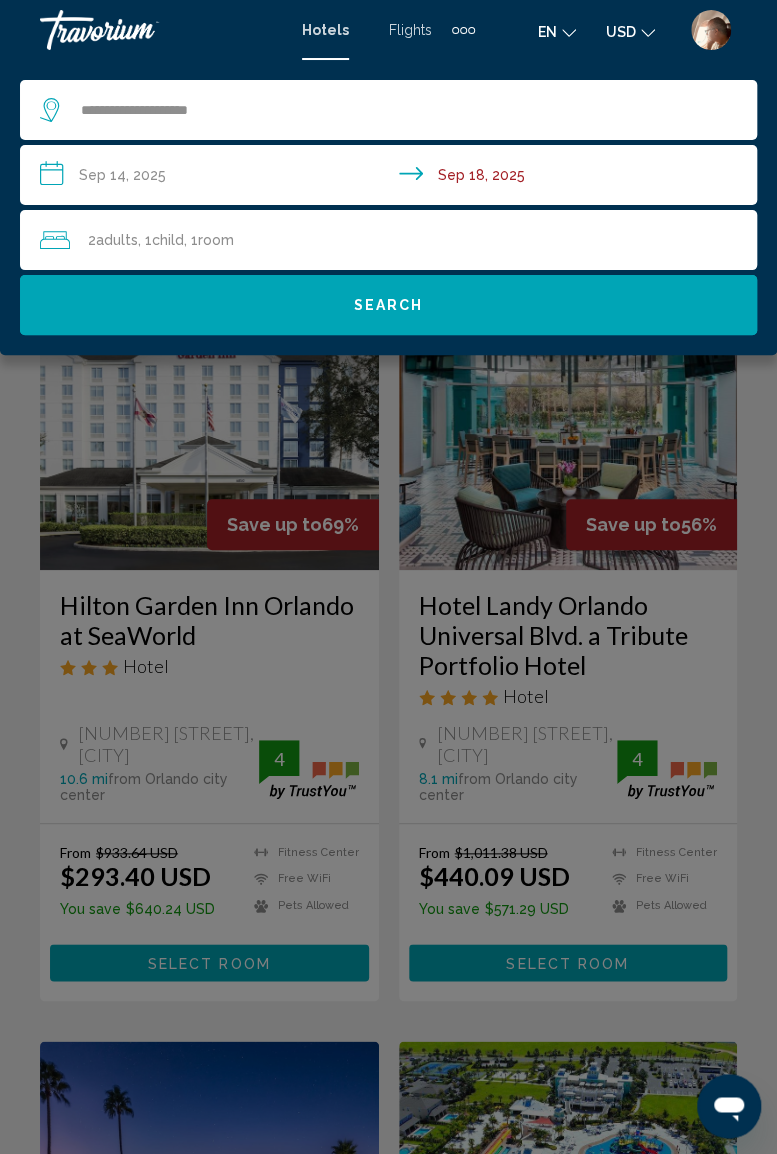 click on "**********" at bounding box center (392, 178) 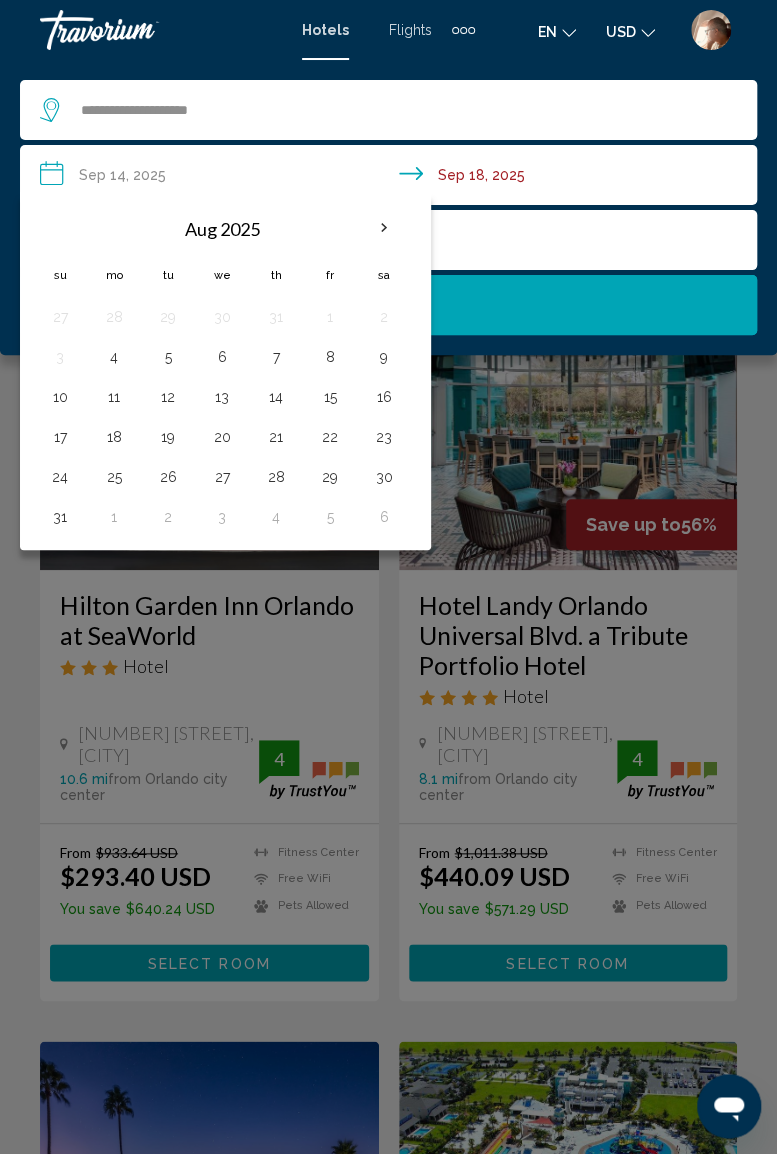 click at bounding box center (384, 228) 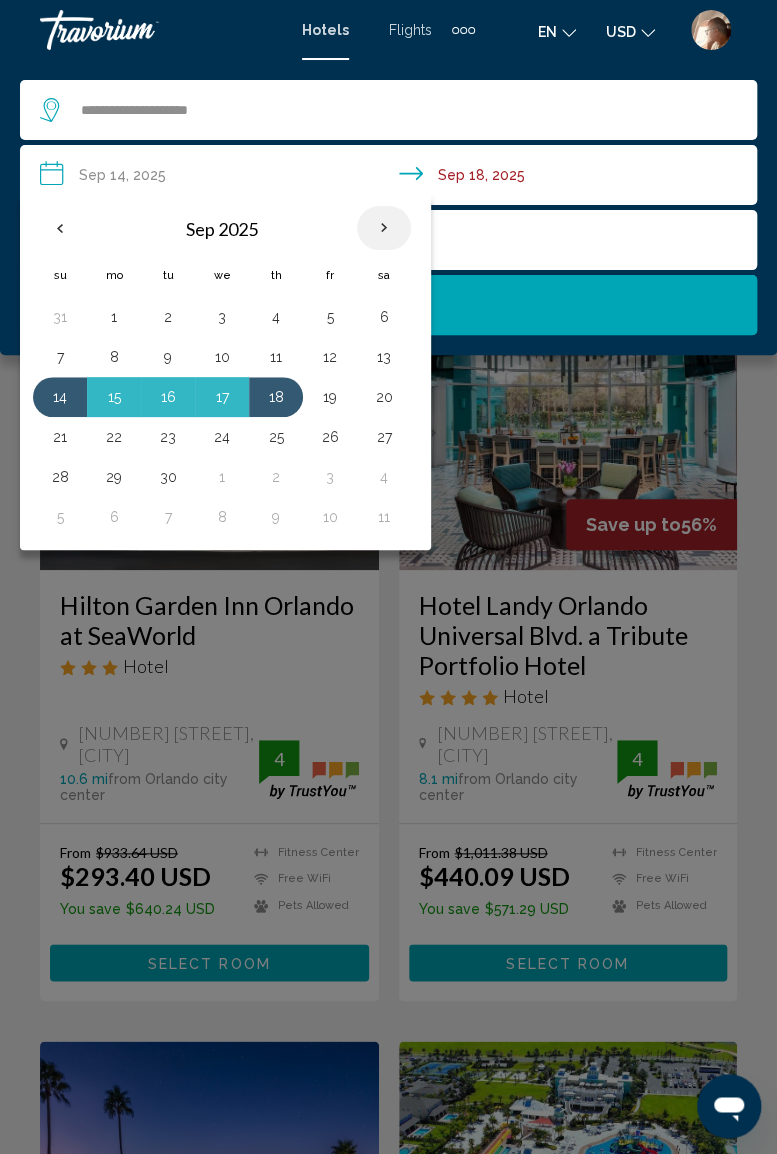 click at bounding box center (384, 228) 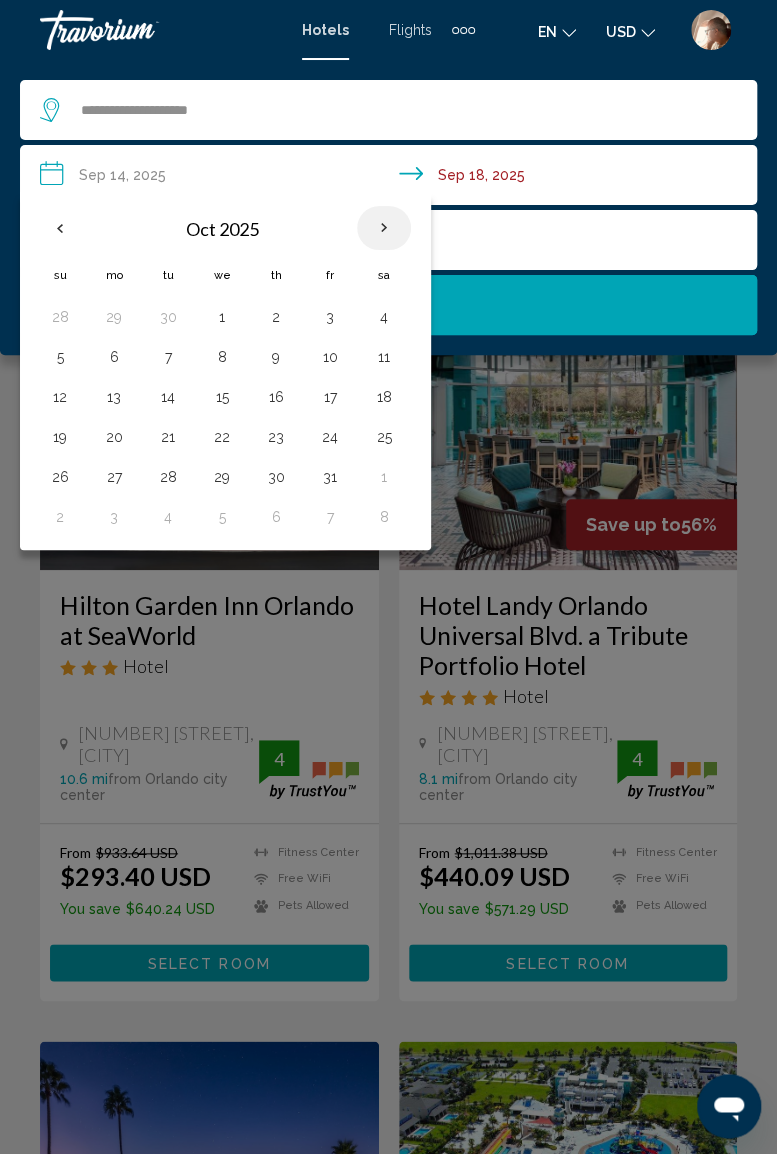 click at bounding box center [384, 228] 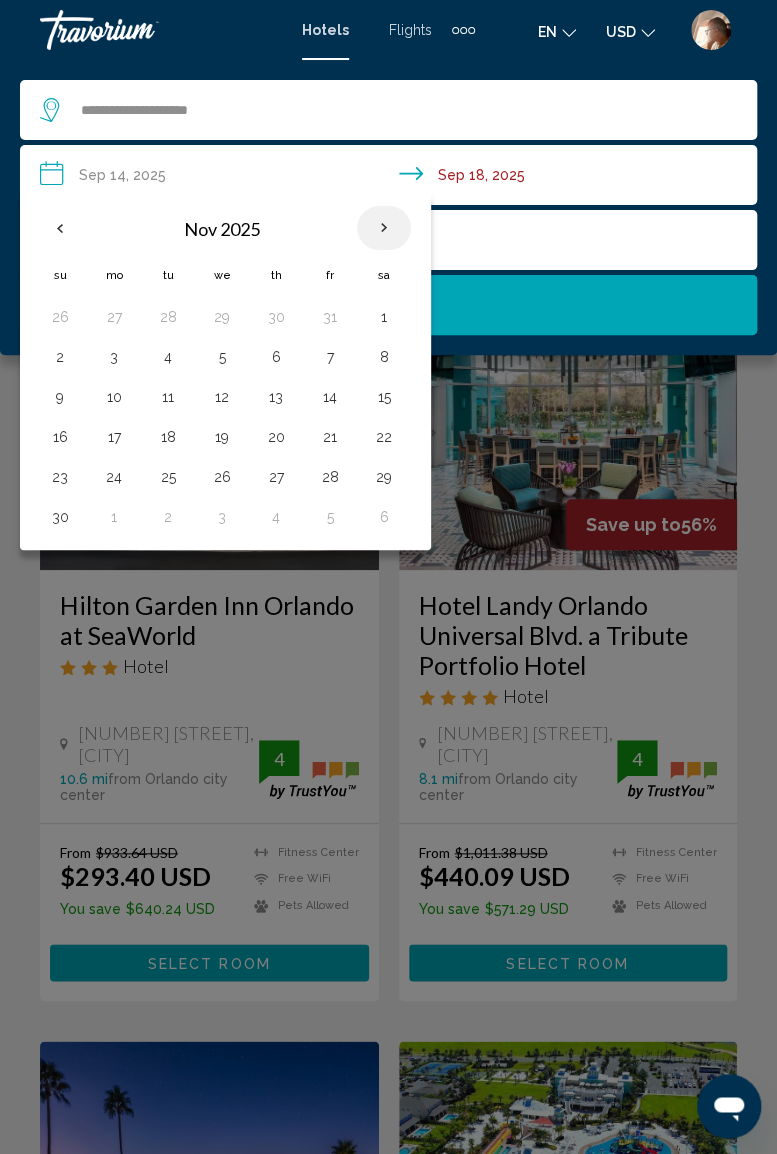 click at bounding box center (384, 228) 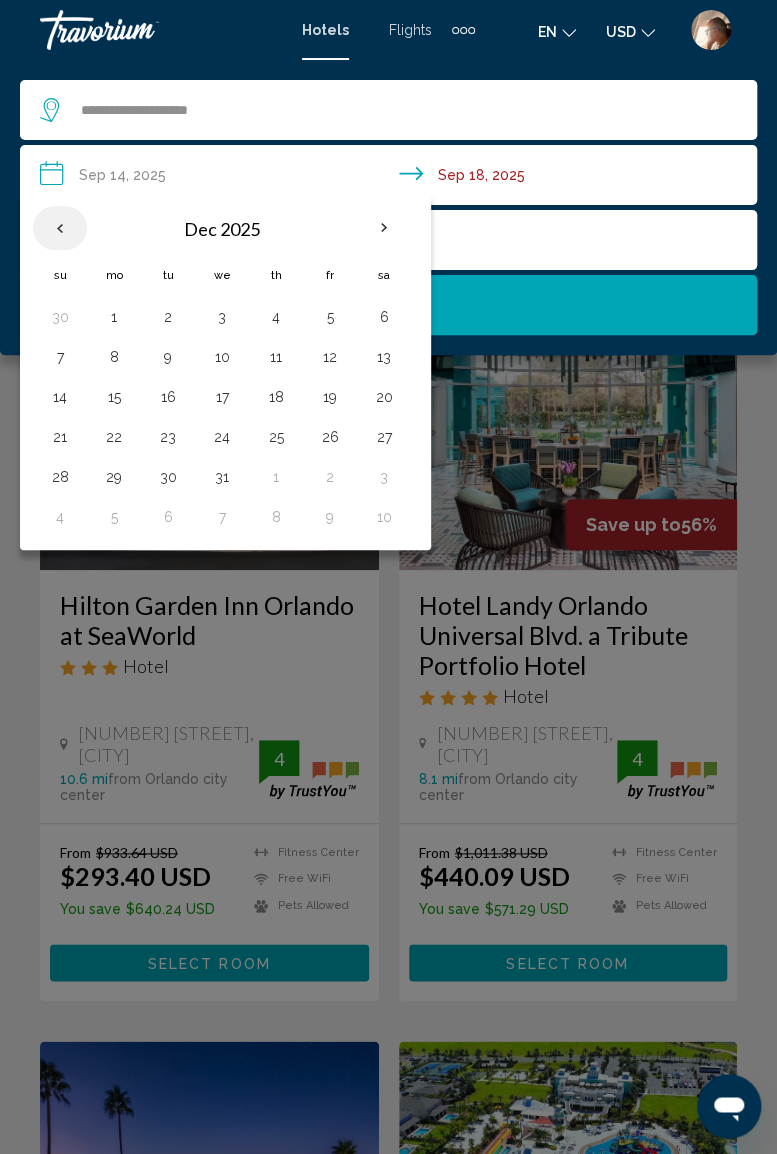 click at bounding box center [60, 228] 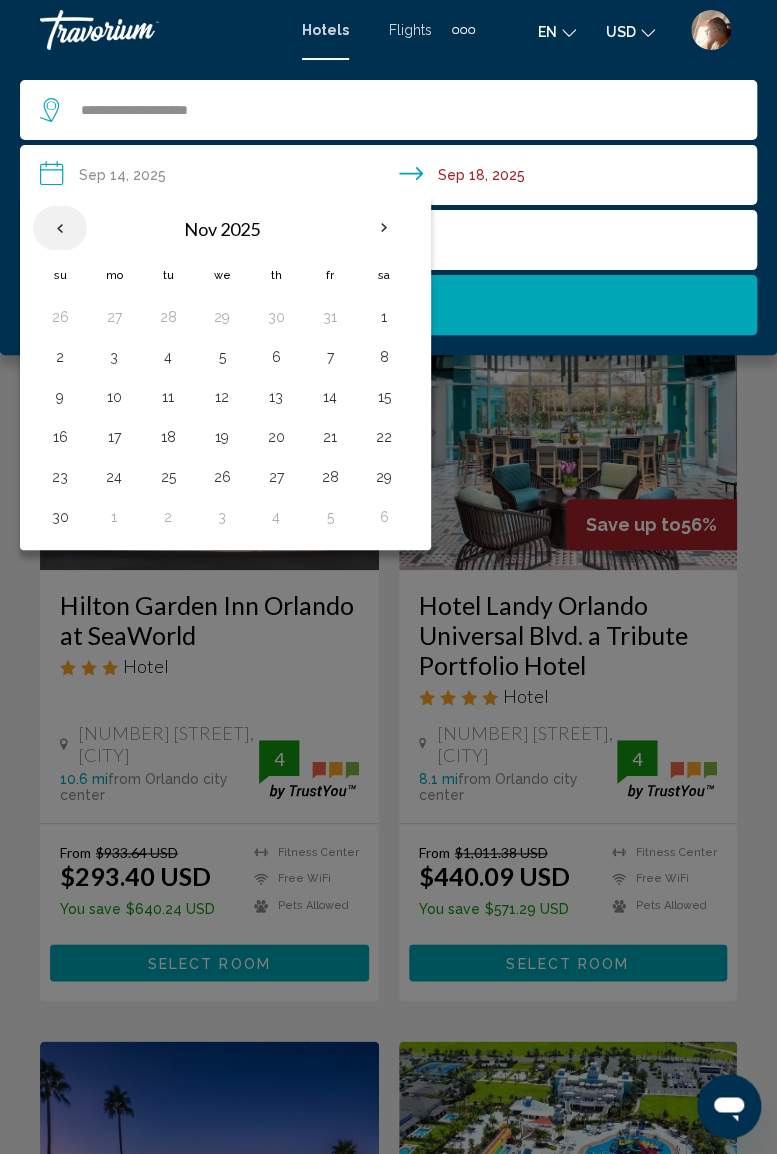 click at bounding box center [60, 228] 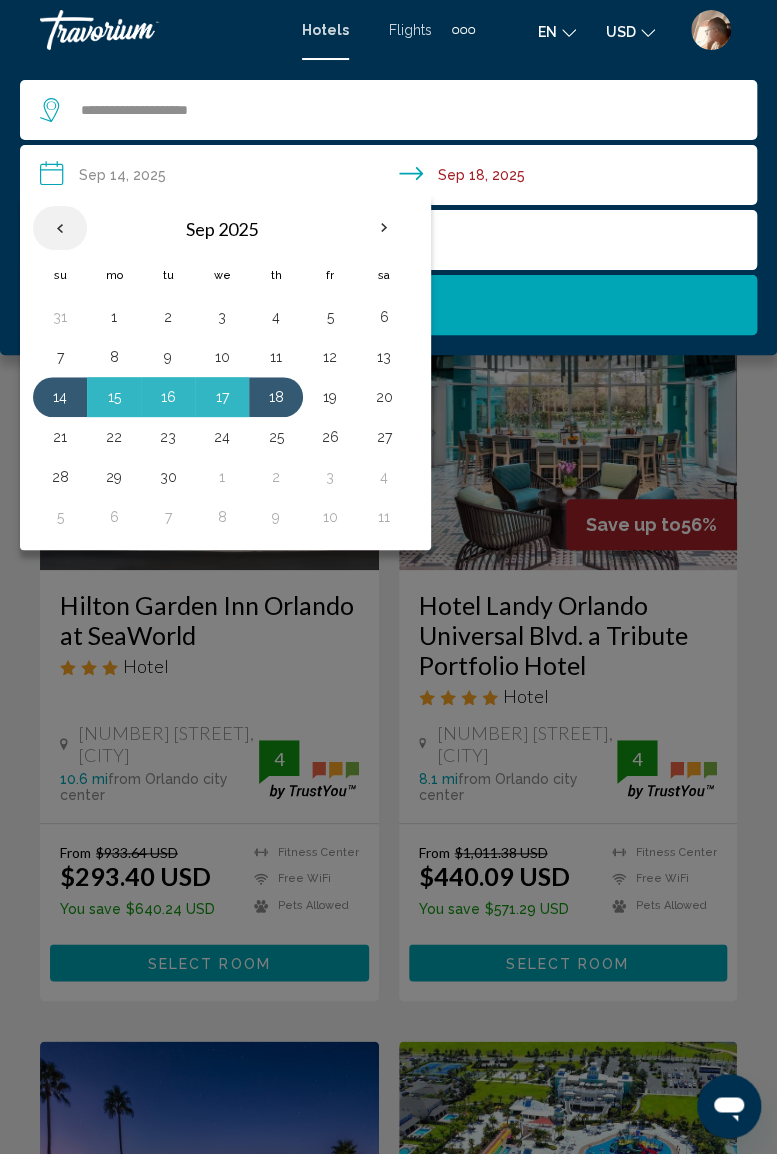 click at bounding box center [60, 228] 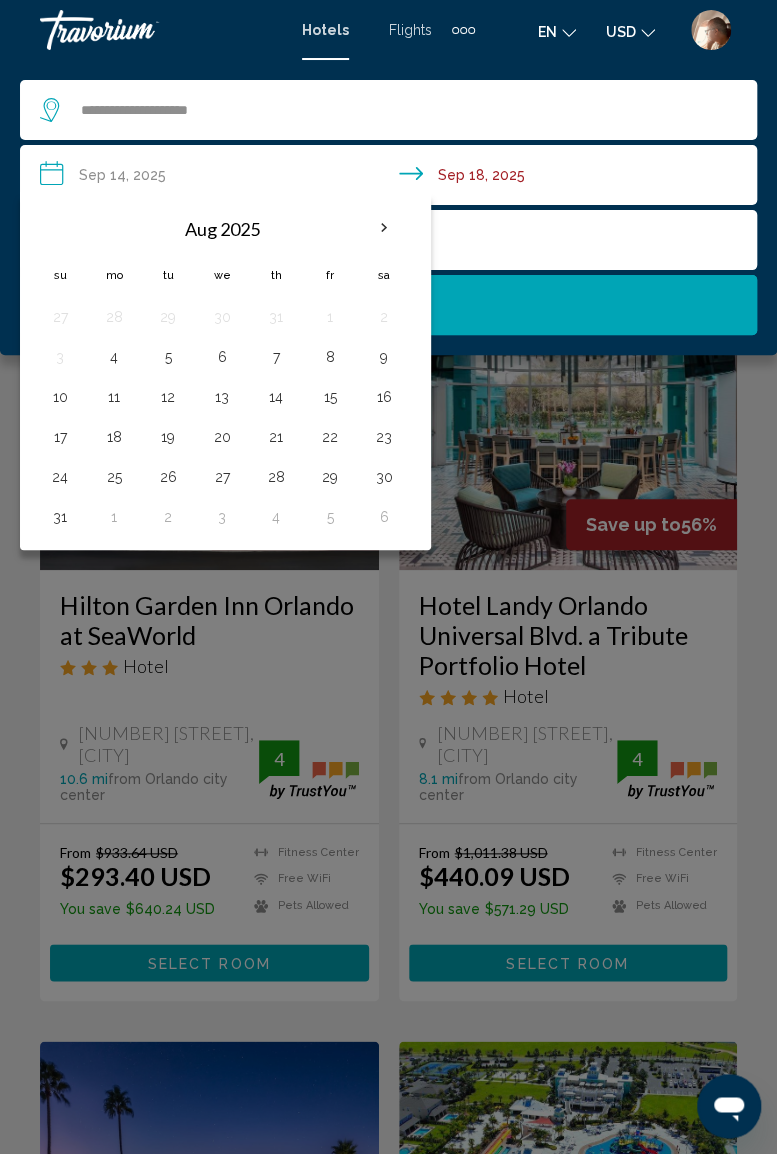 scroll, scrollTop: 4, scrollLeft: 0, axis: vertical 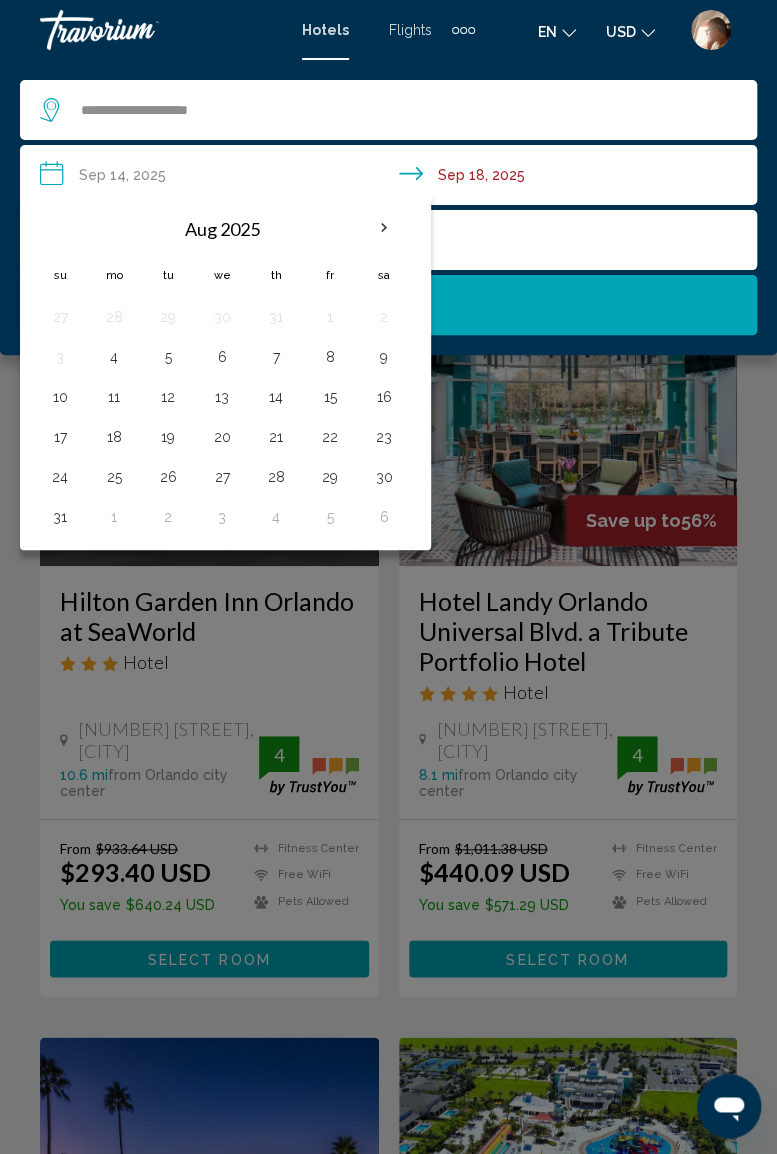 click at bounding box center [384, 228] 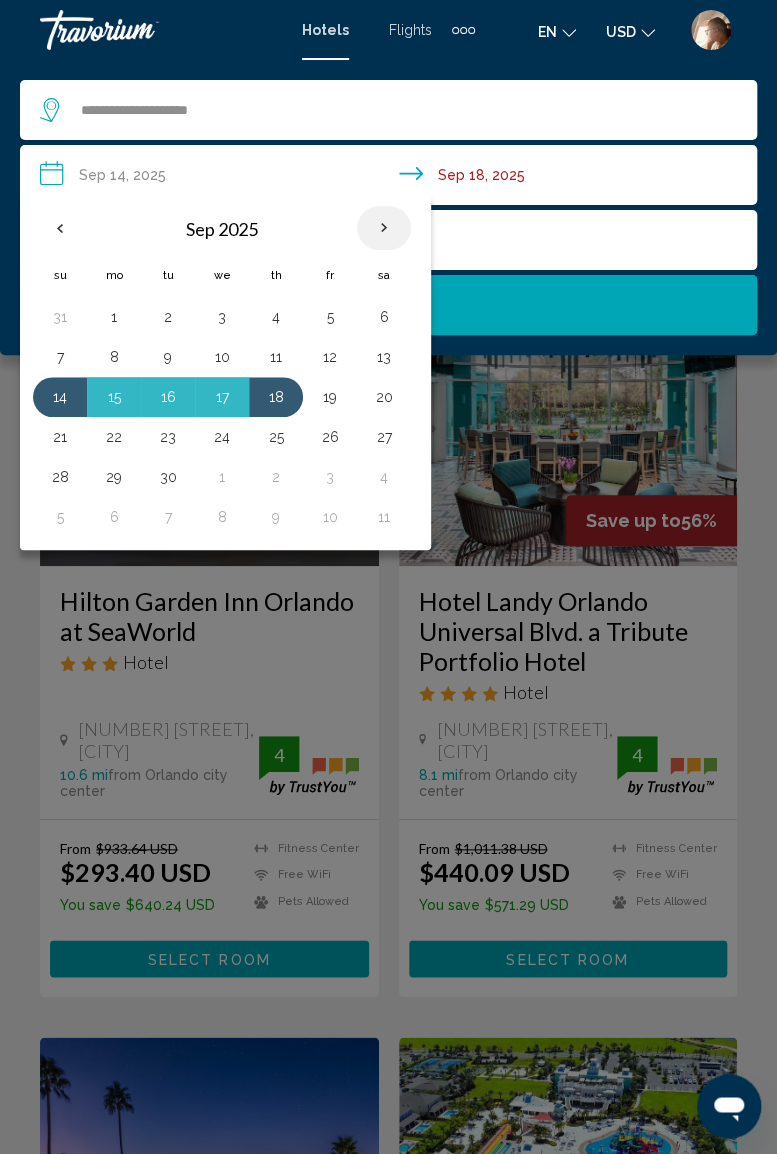 click at bounding box center (384, 228) 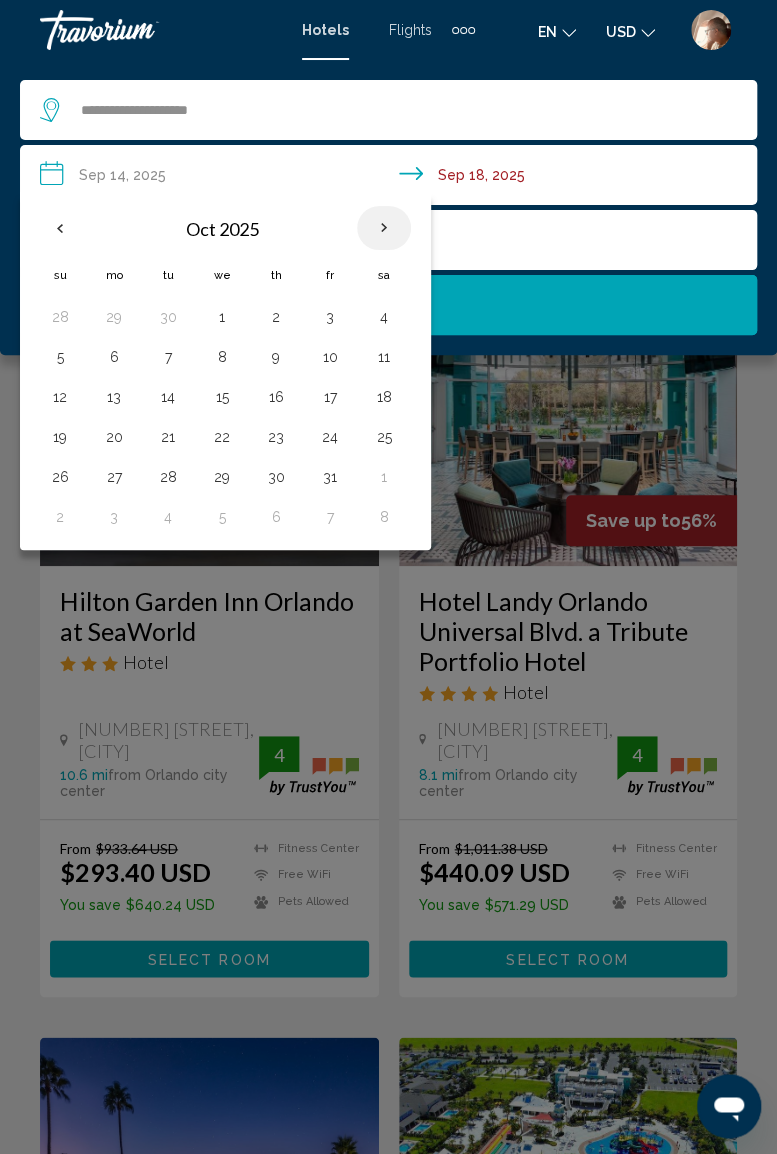 click at bounding box center (384, 228) 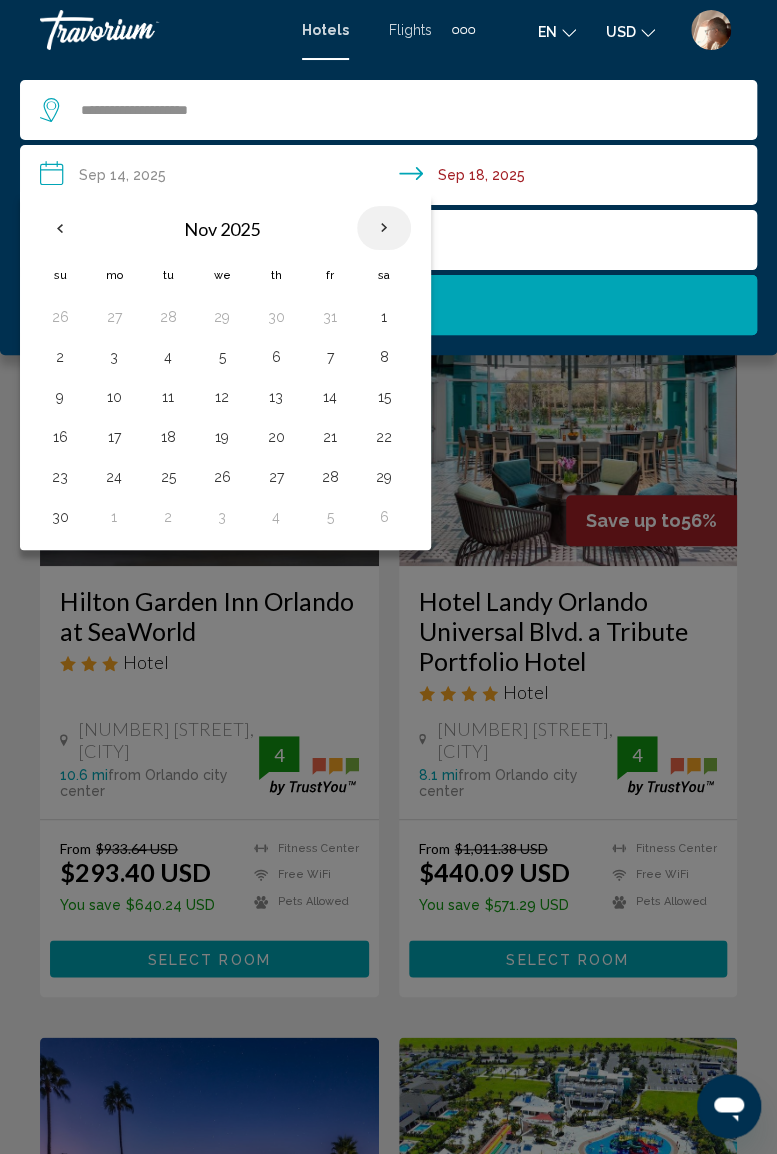 click at bounding box center (384, 228) 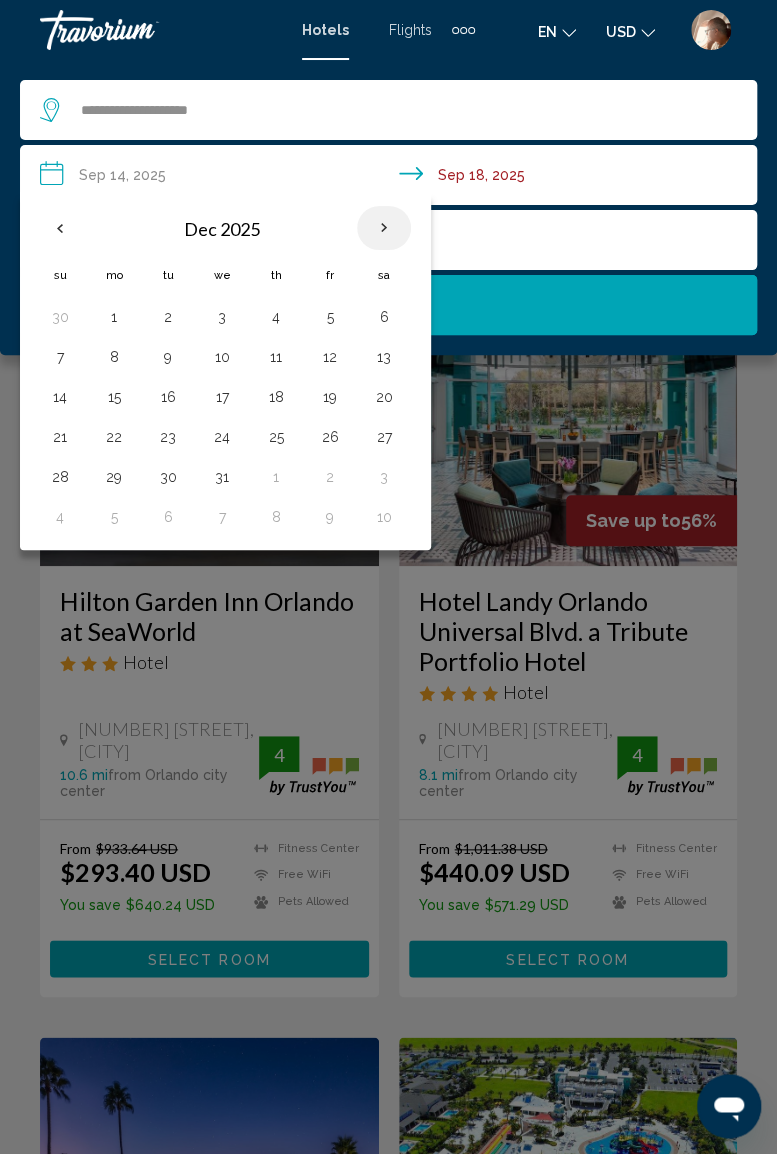 click at bounding box center [384, 228] 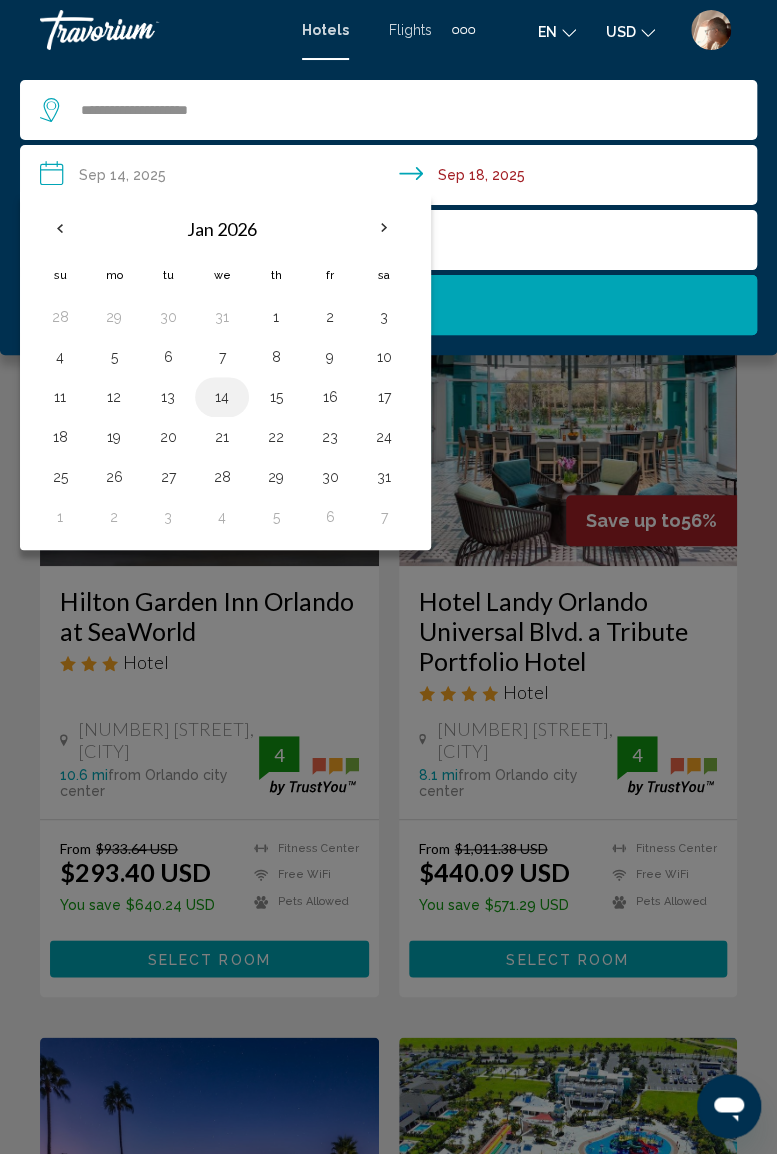 click on "14" at bounding box center [222, 397] 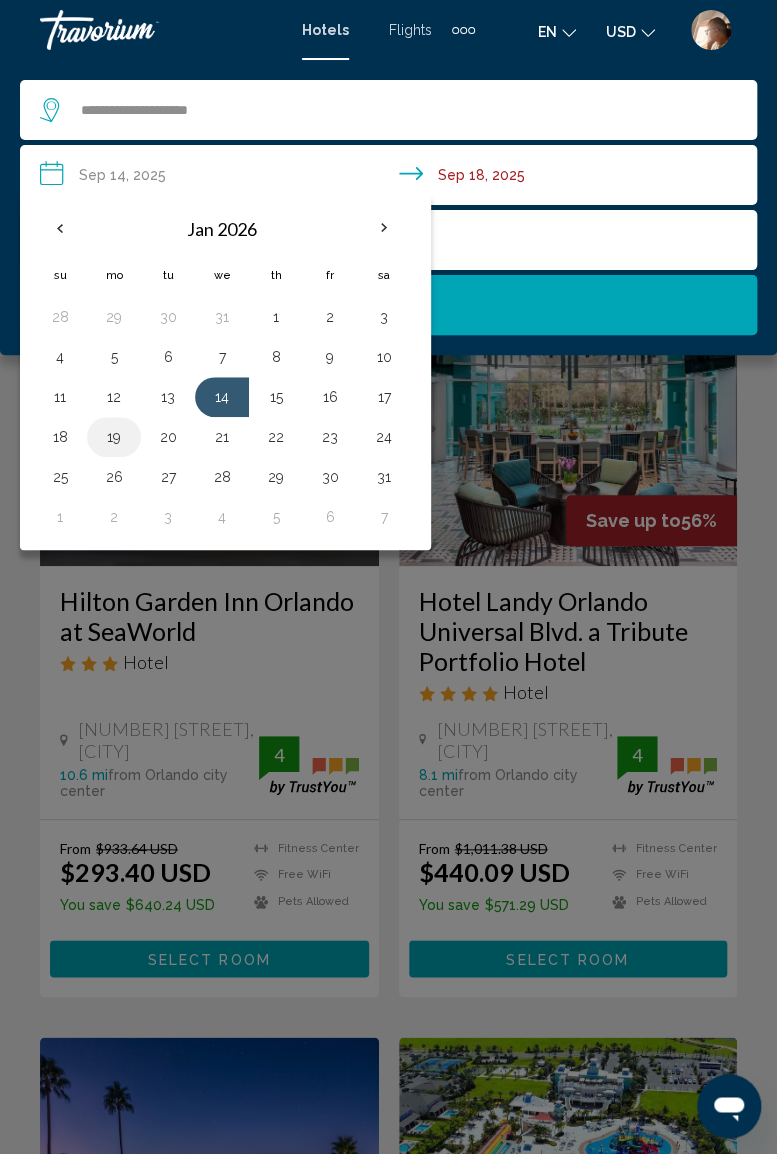 click on "19" at bounding box center [114, 437] 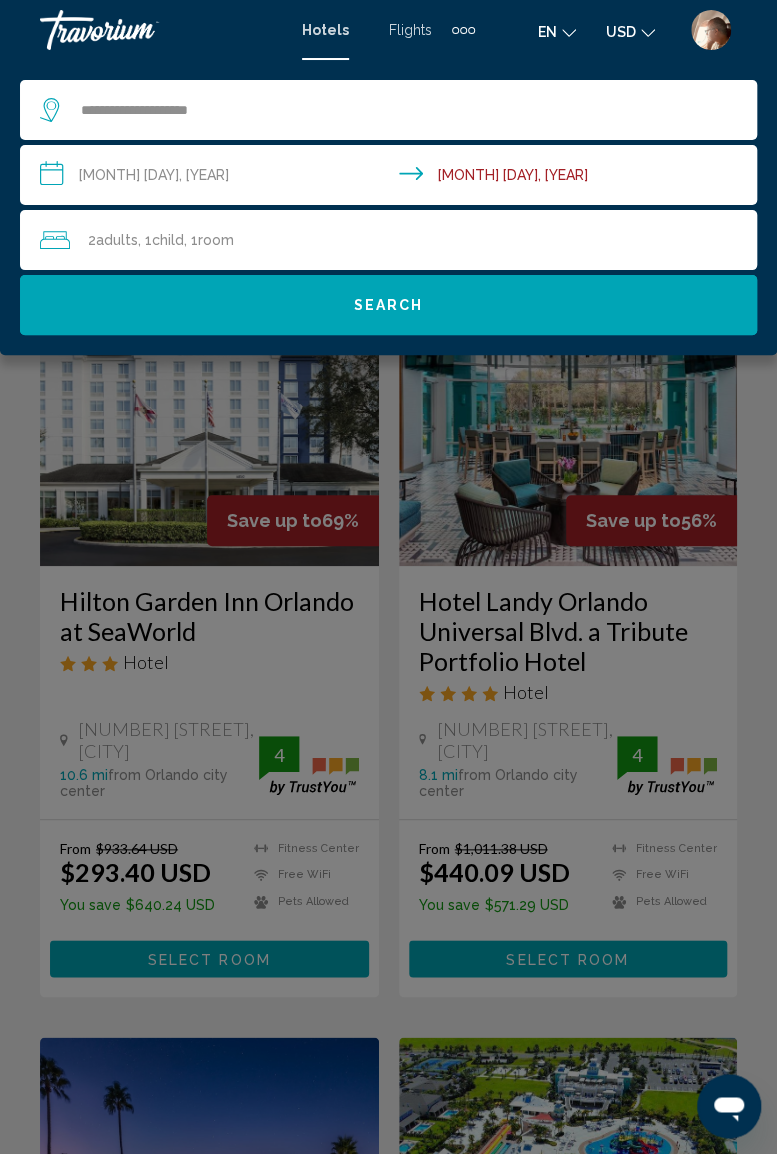 click on "2  Adult Adults , 1  Child Children , 1  Room rooms" 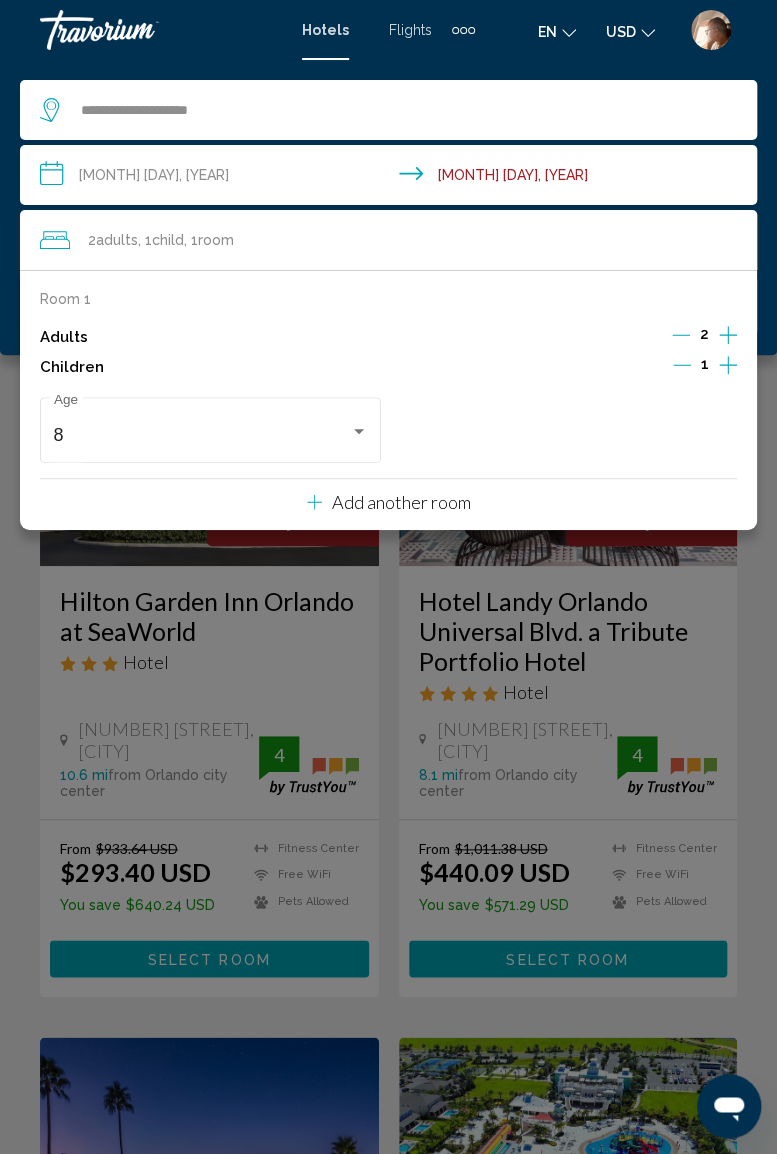 click 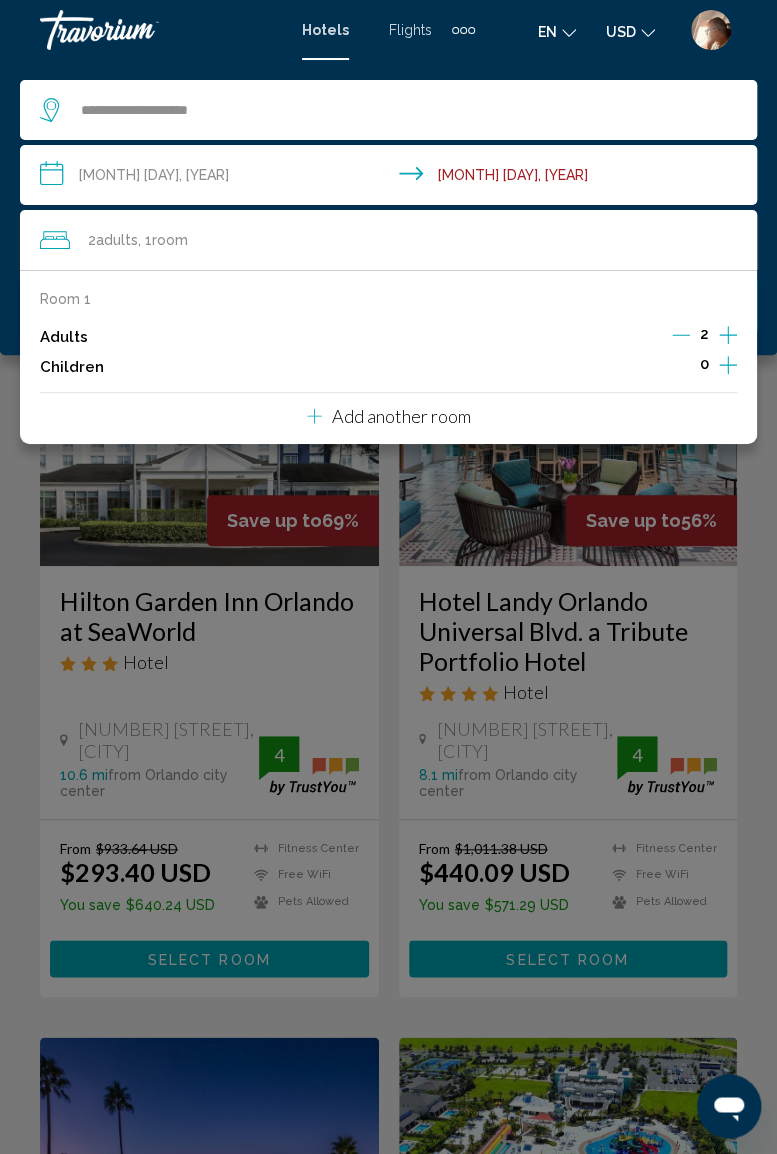 click 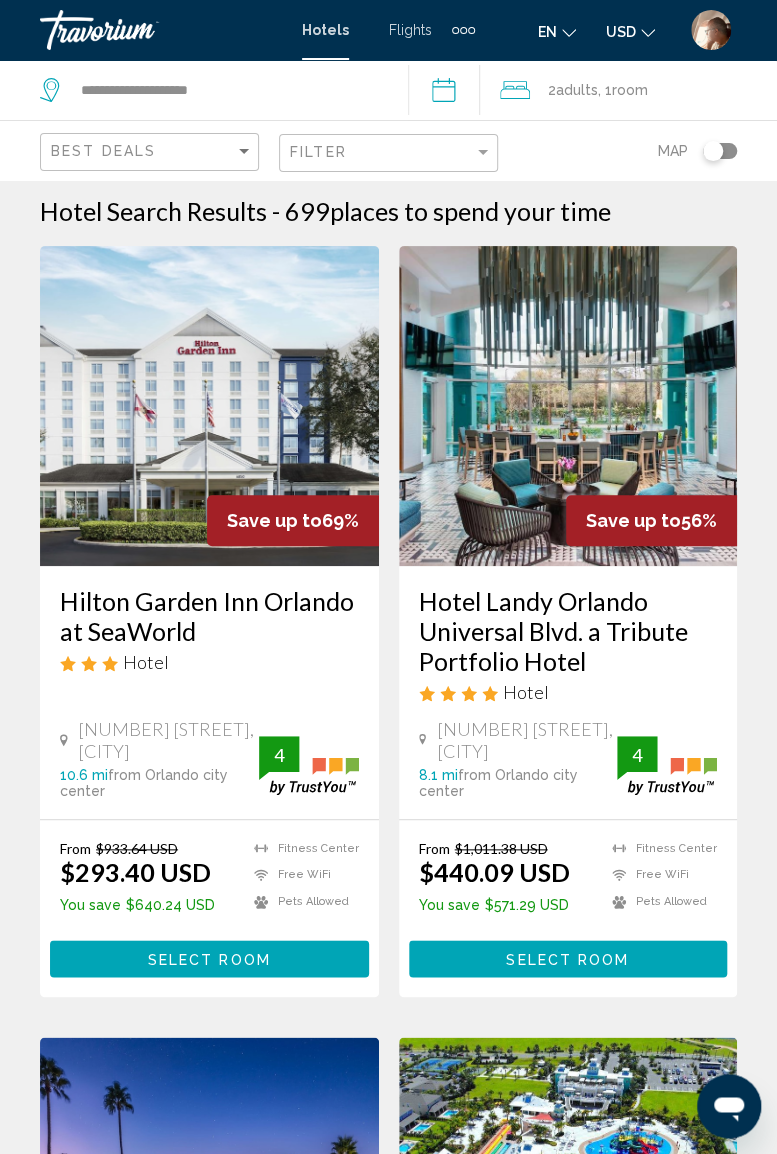 click on "**********" at bounding box center (448, 93) 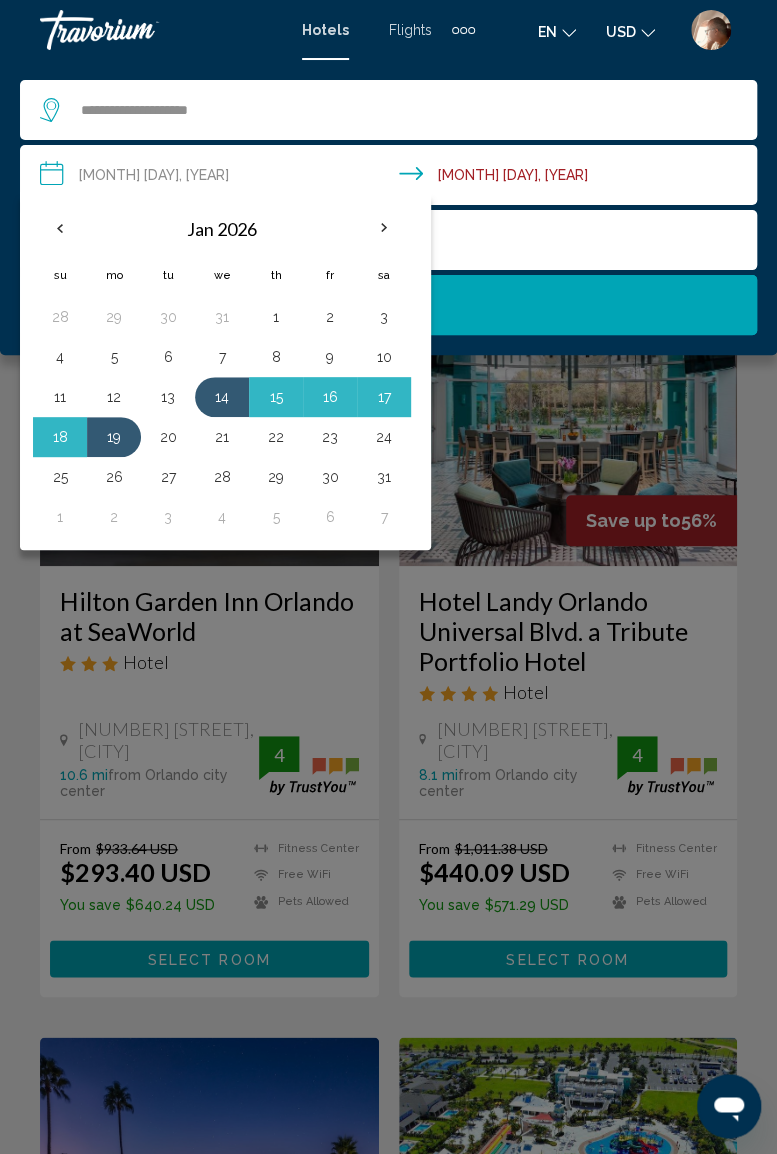 click on "Search" 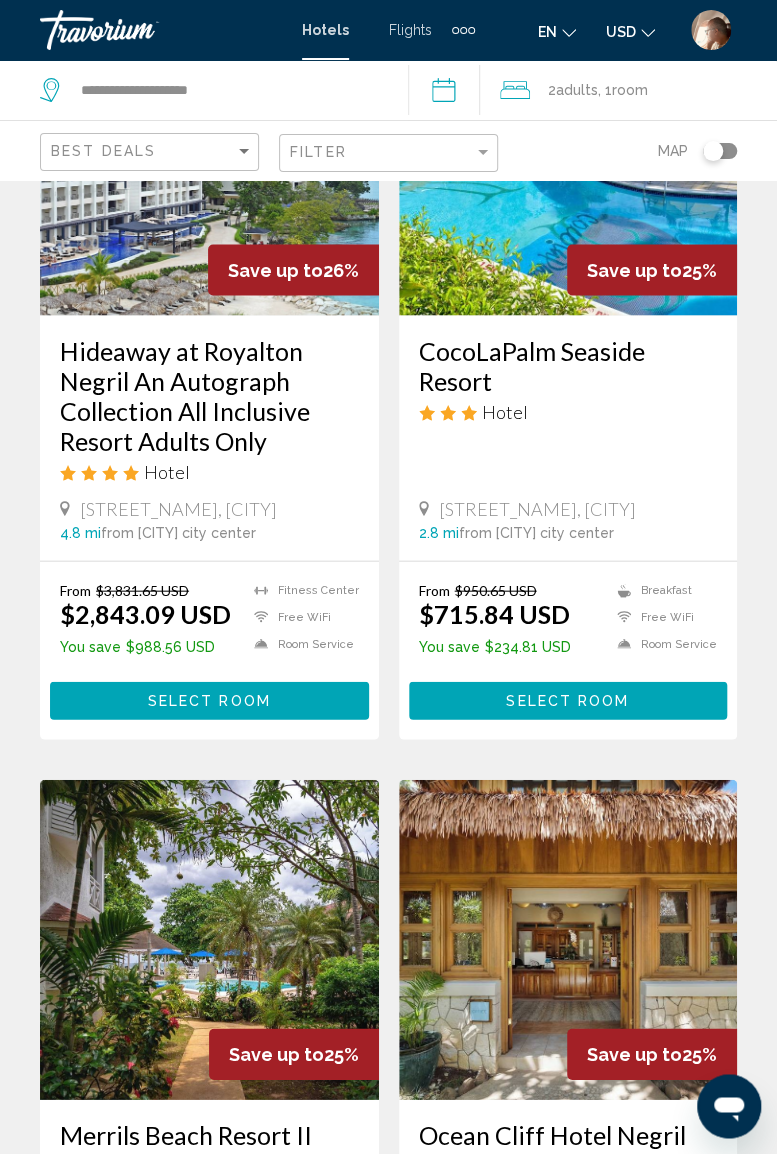 scroll, scrollTop: 955, scrollLeft: 0, axis: vertical 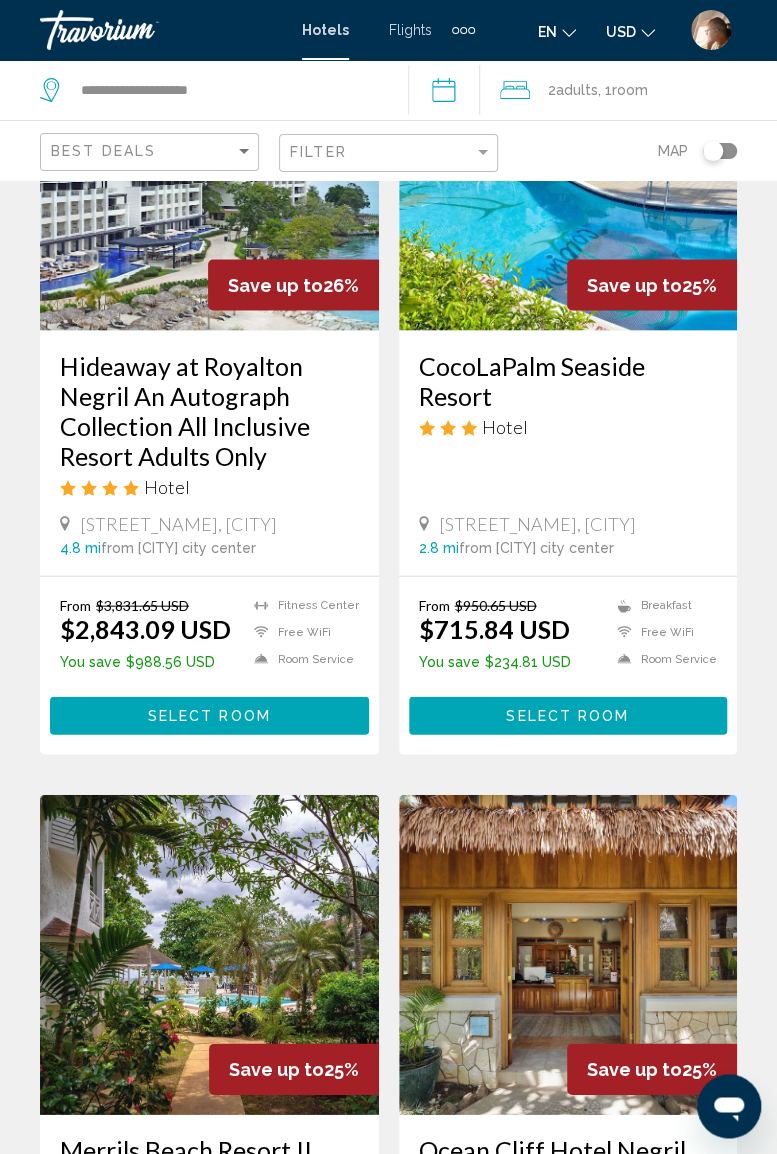 click on "Select Room" at bounding box center [209, 716] 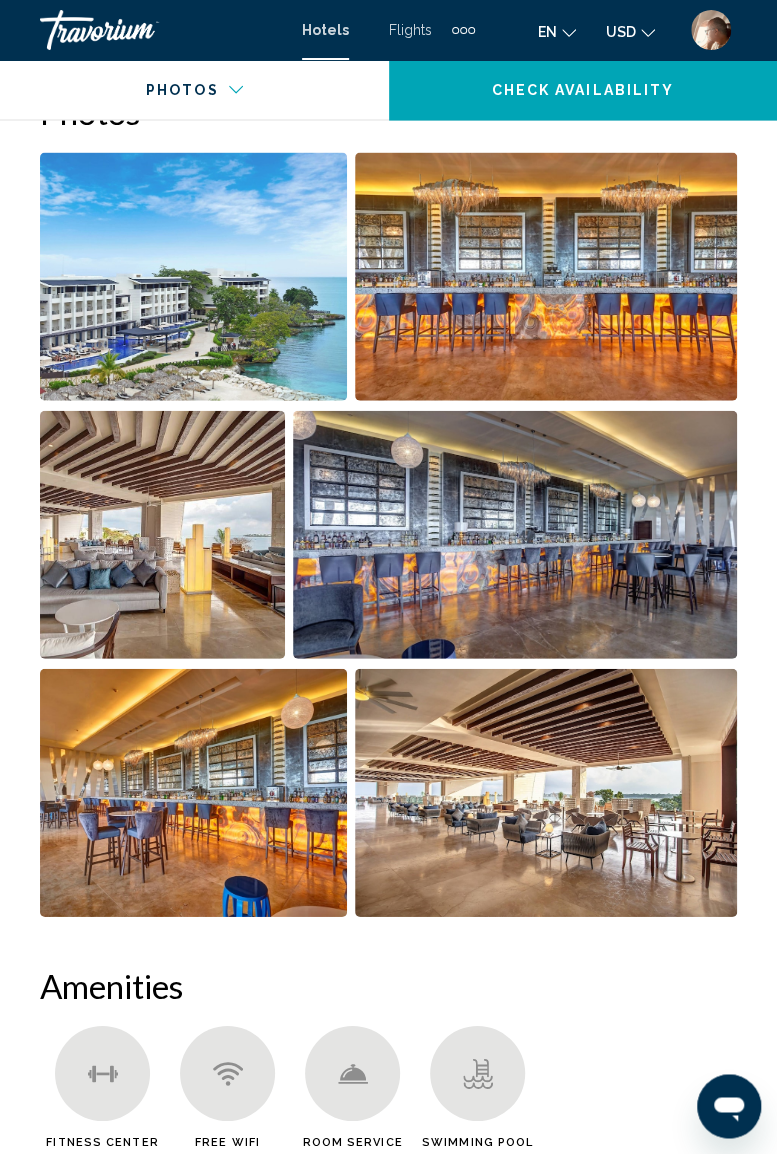 scroll, scrollTop: 1327, scrollLeft: 0, axis: vertical 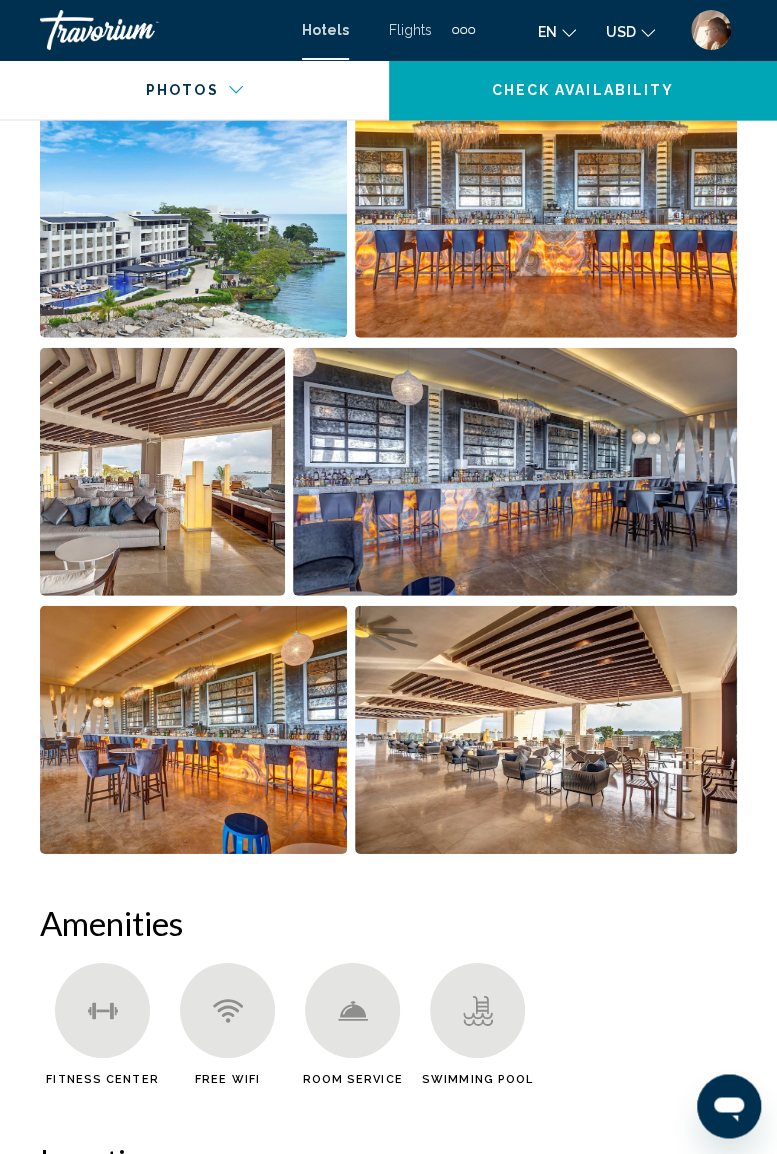 click at bounding box center (193, 214) 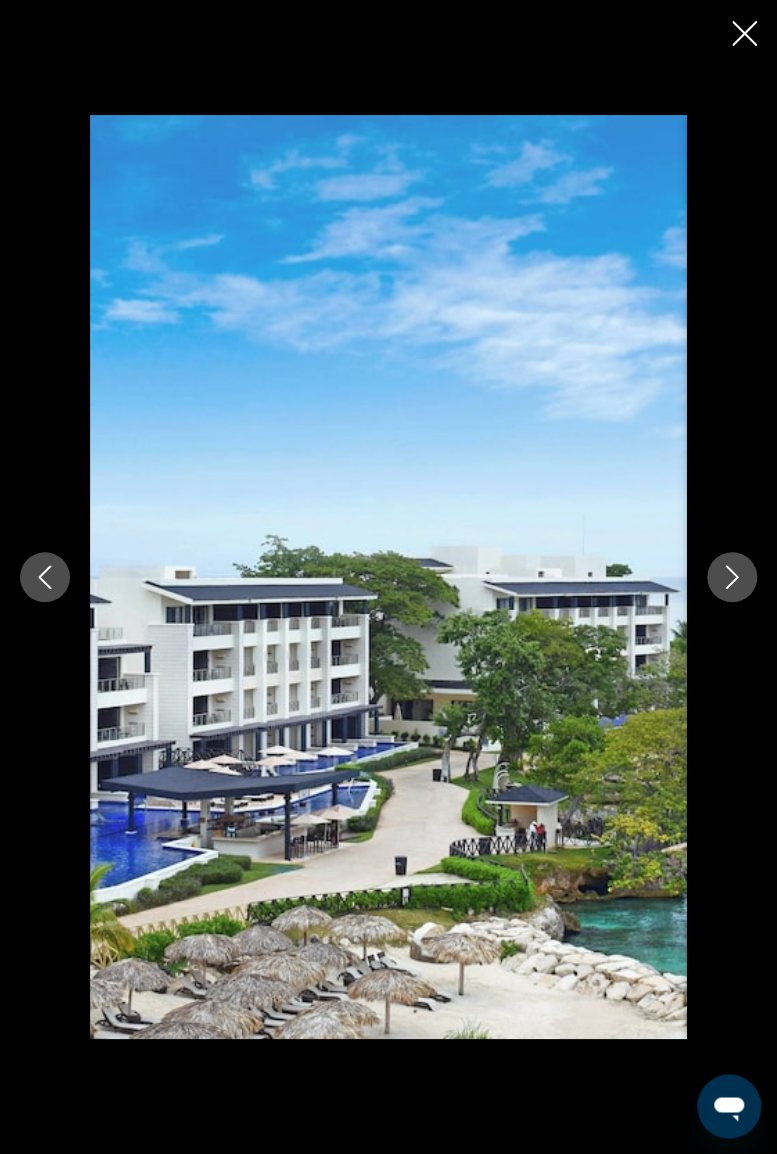 click 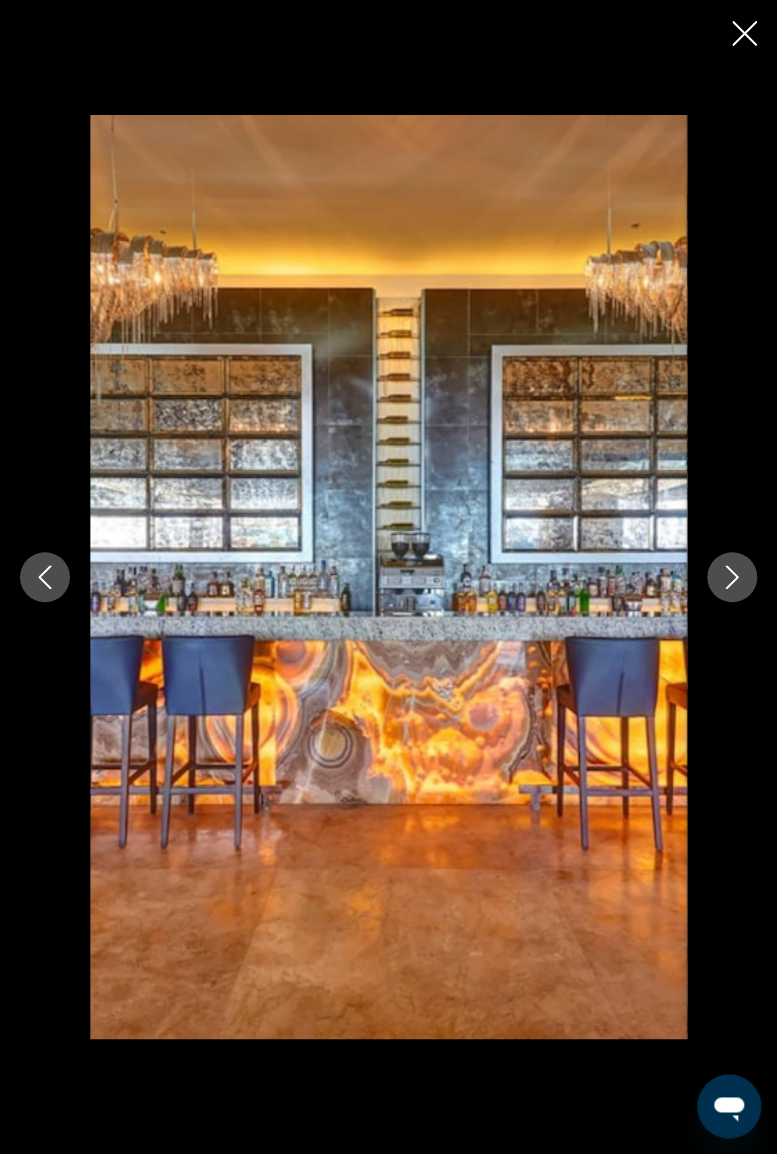 click at bounding box center [732, 577] 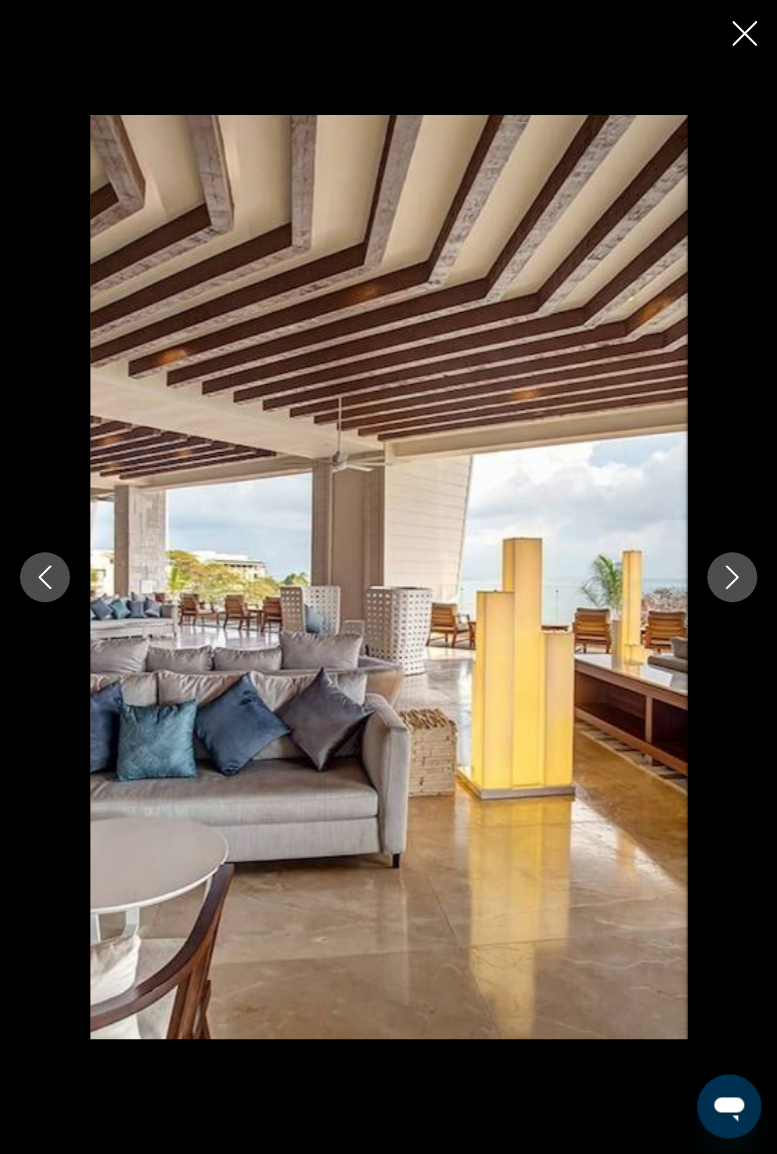 click 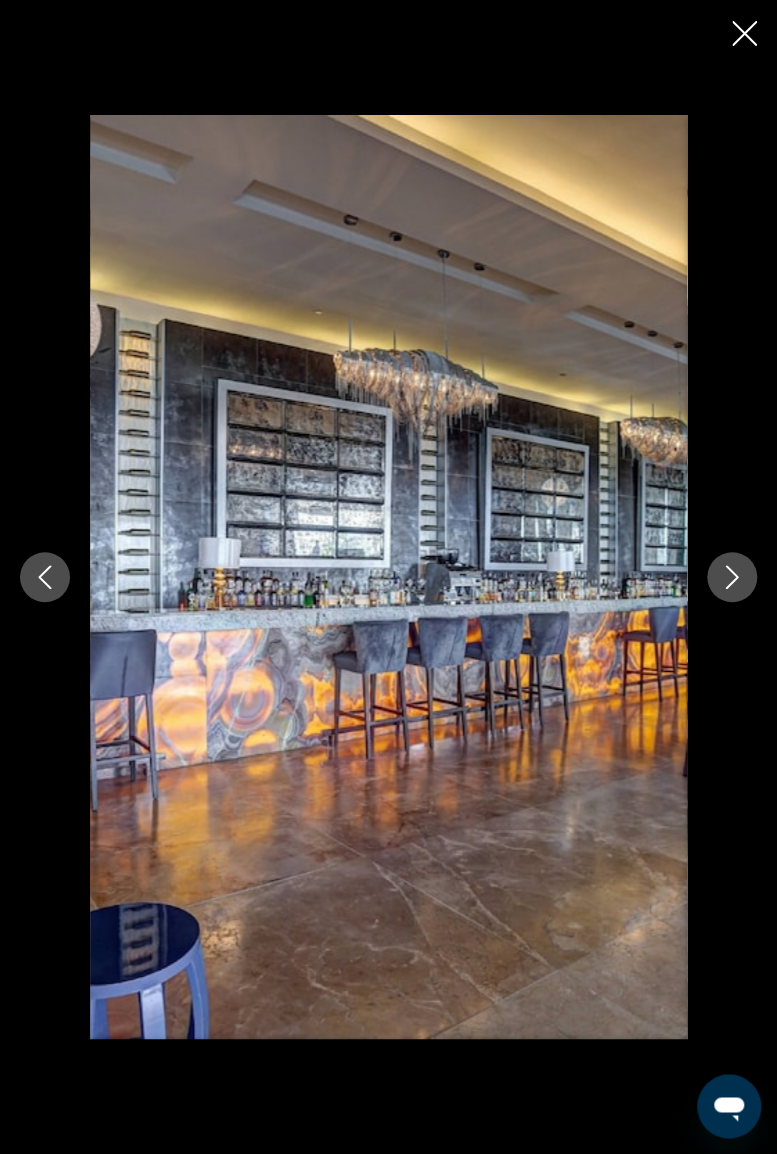 click at bounding box center [732, 577] 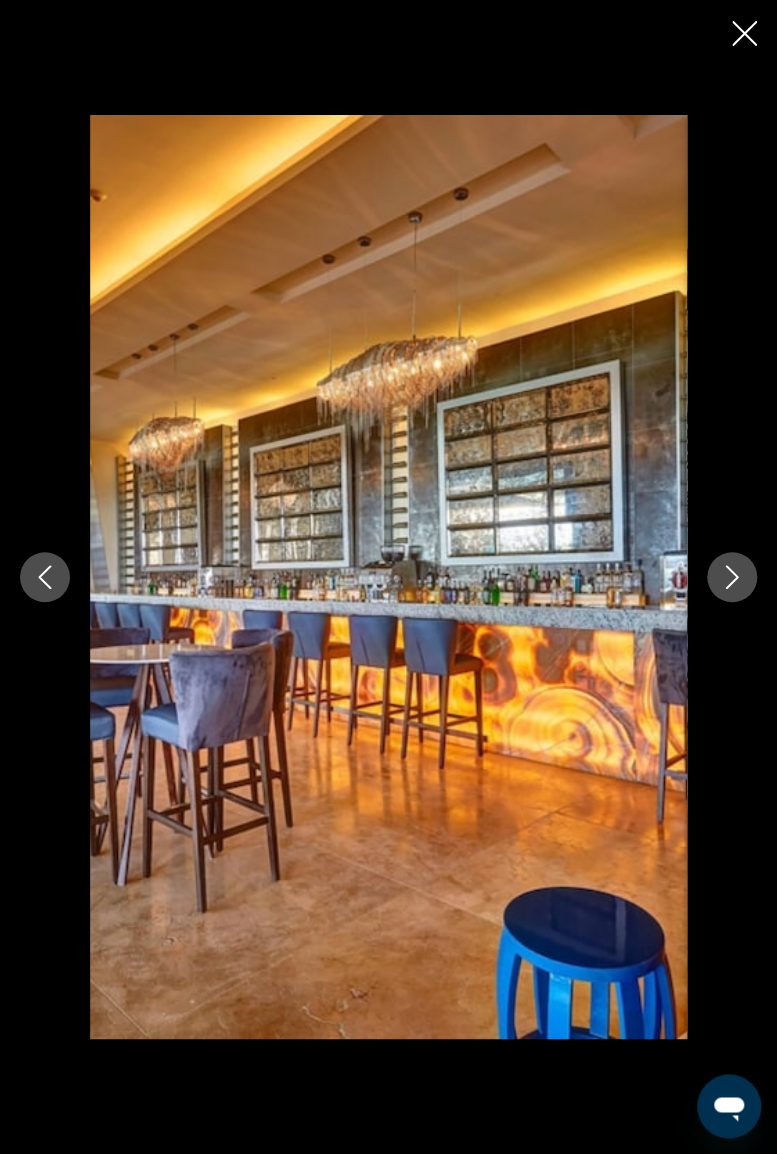 click at bounding box center [732, 577] 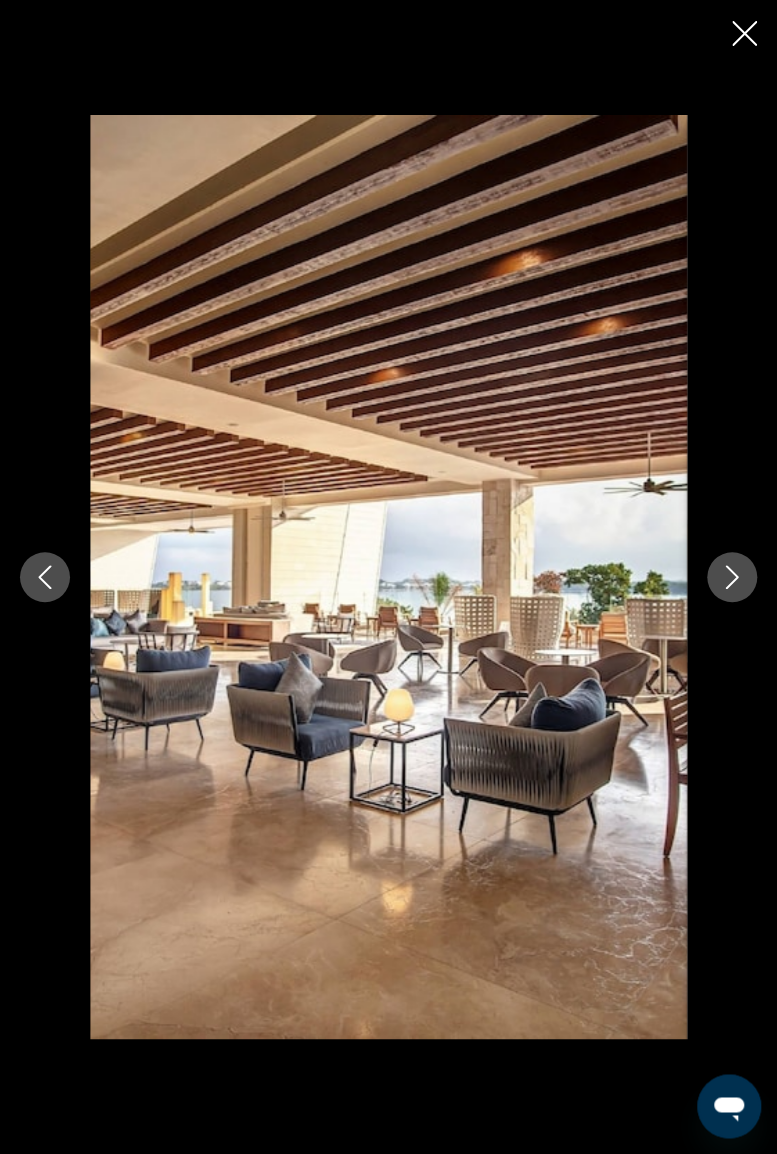 click at bounding box center (732, 577) 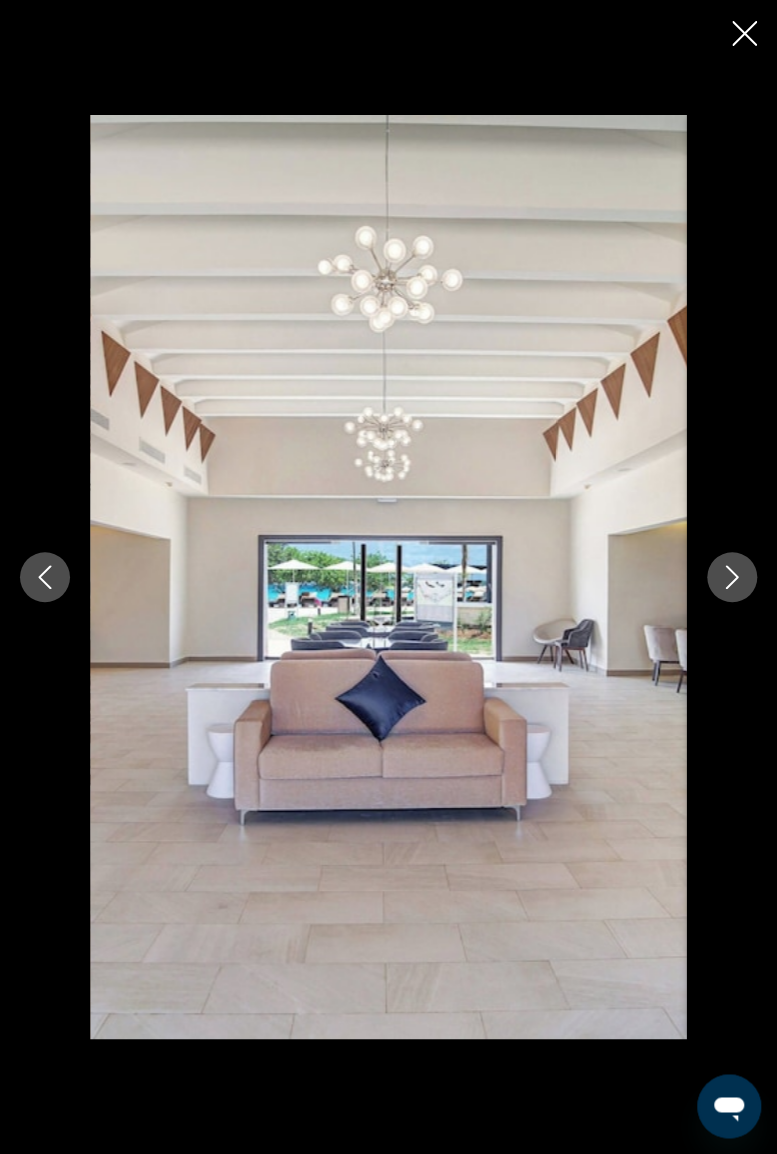 click at bounding box center (732, 577) 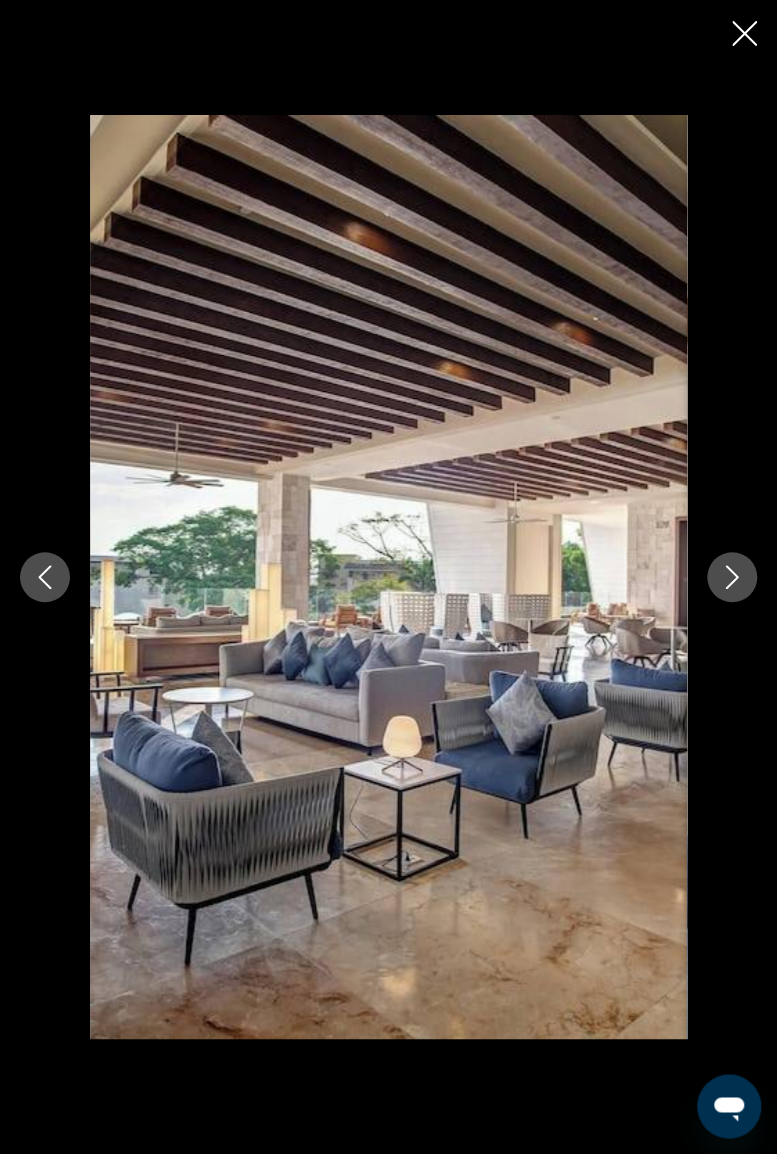 click at bounding box center (732, 577) 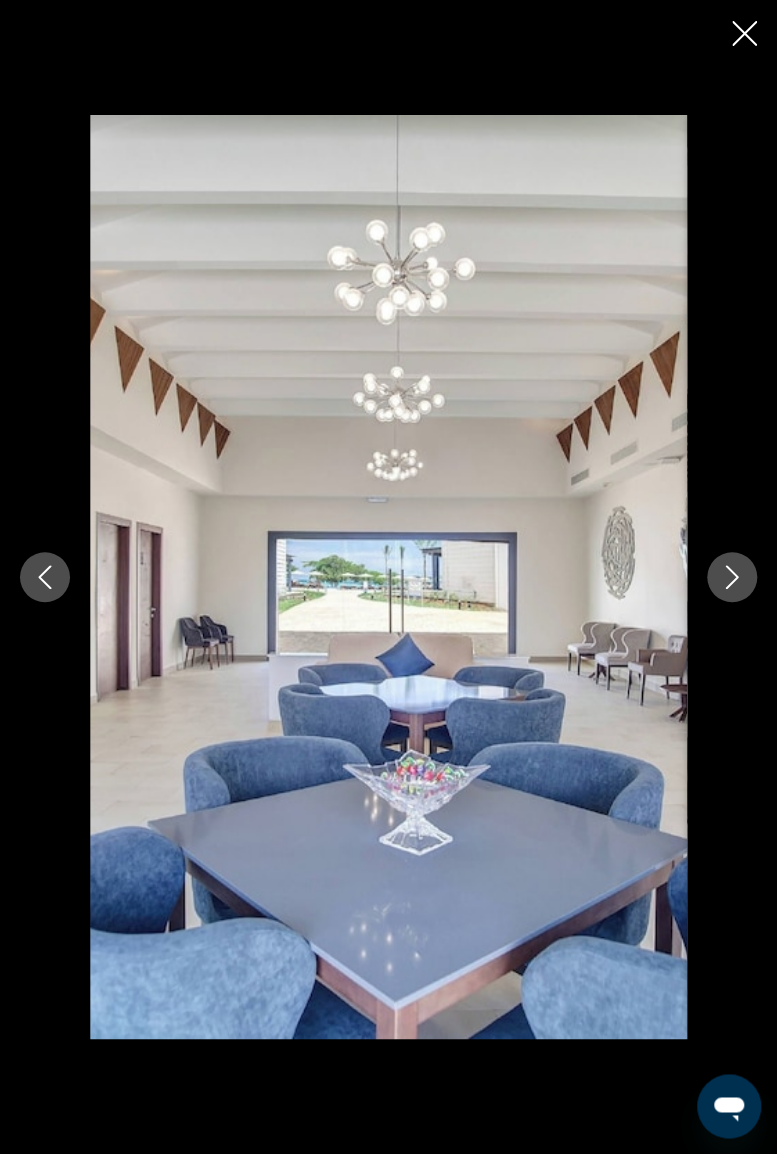click at bounding box center [732, 577] 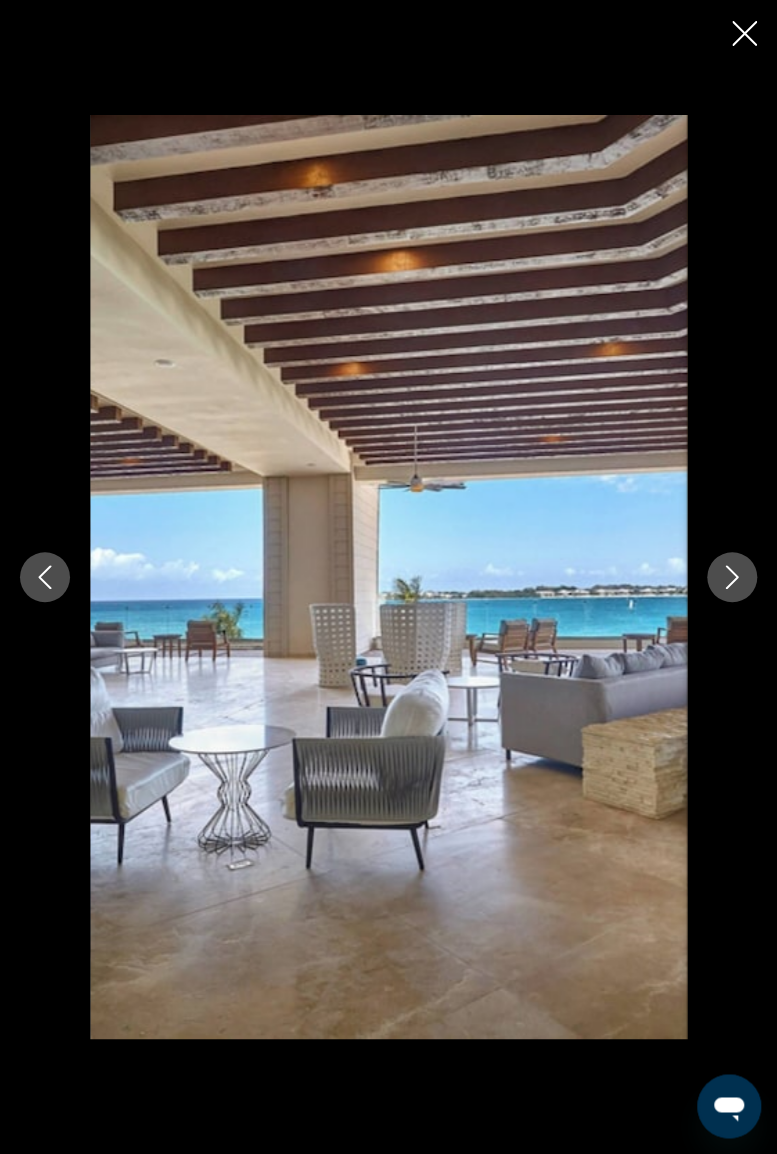 click at bounding box center (732, 577) 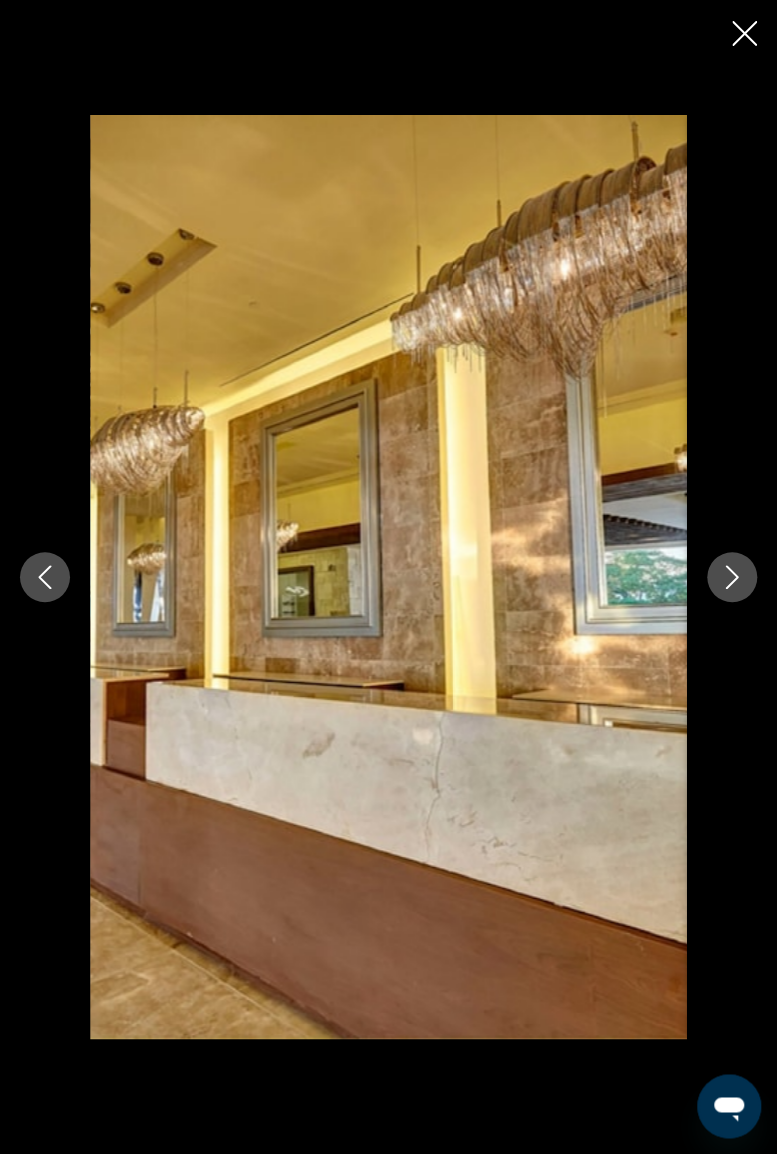 click 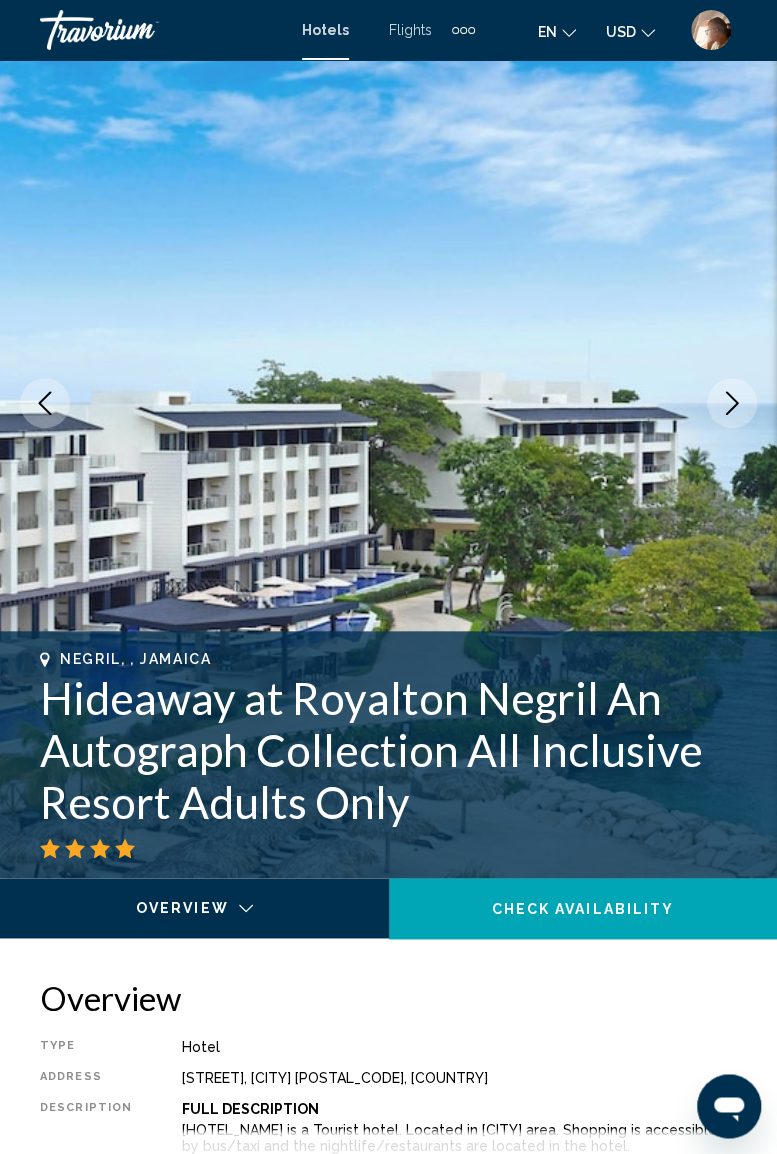 scroll, scrollTop: 0, scrollLeft: 0, axis: both 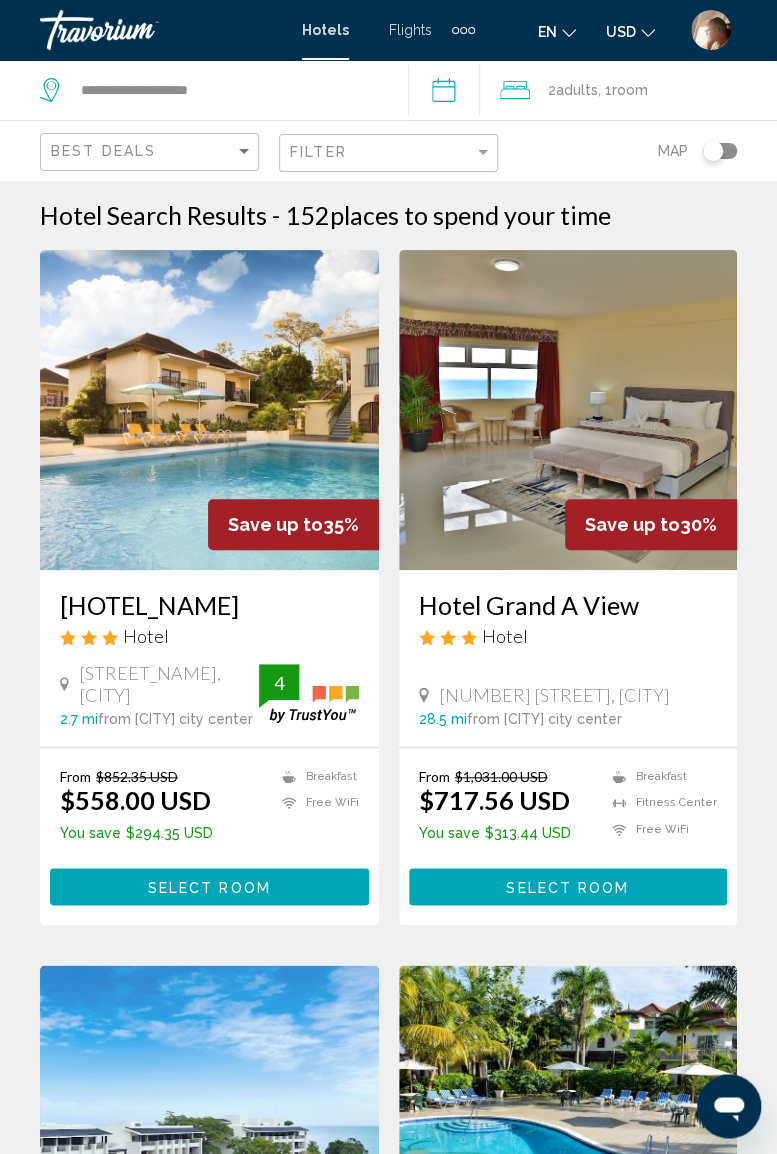 click at bounding box center (483, 152) 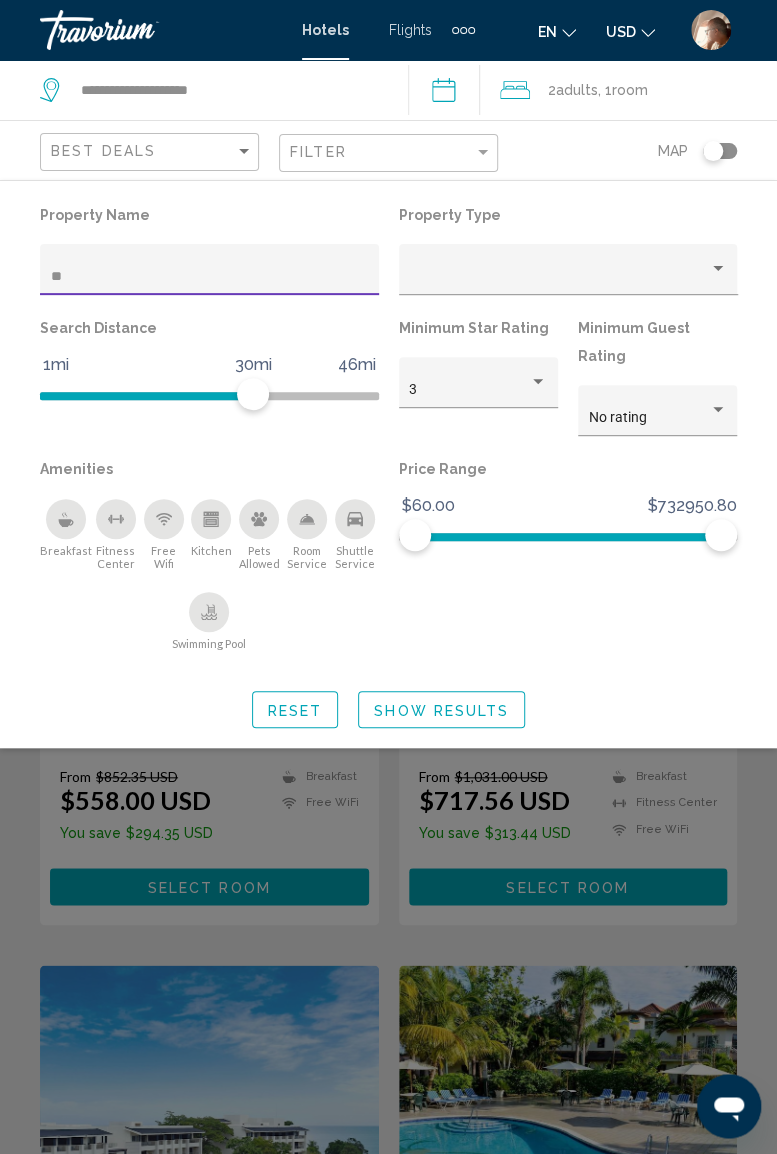 type on "***" 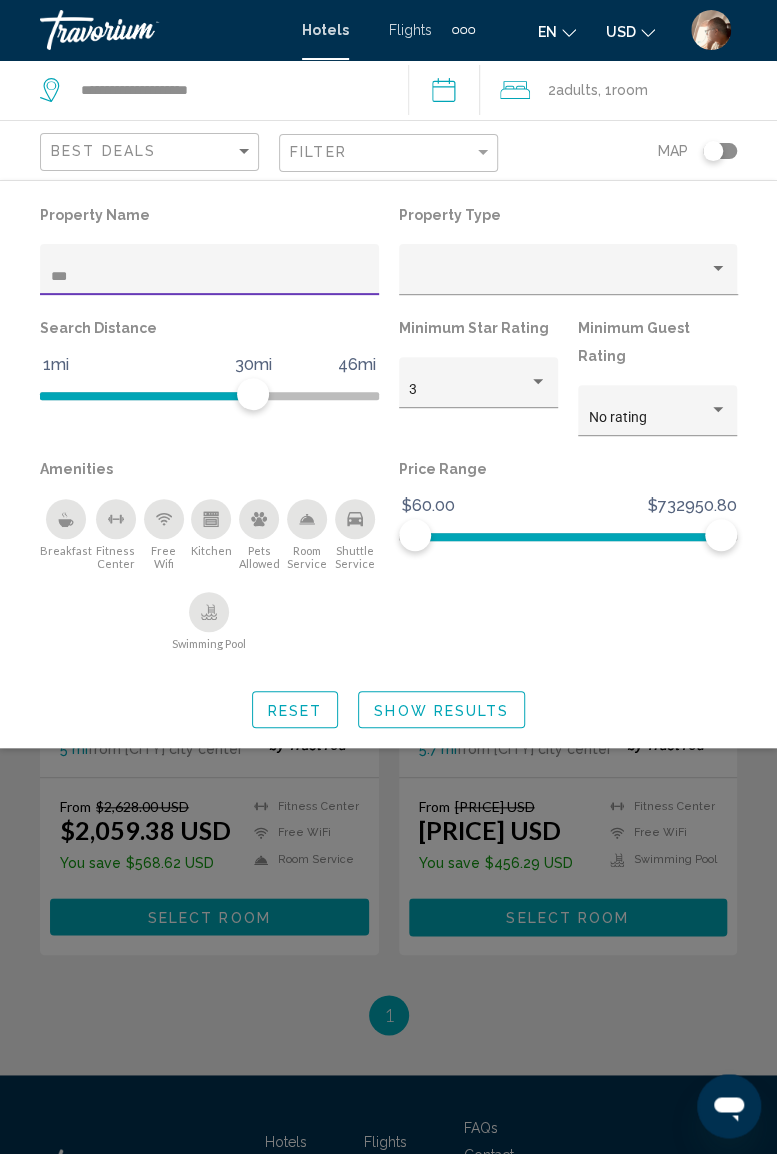 click 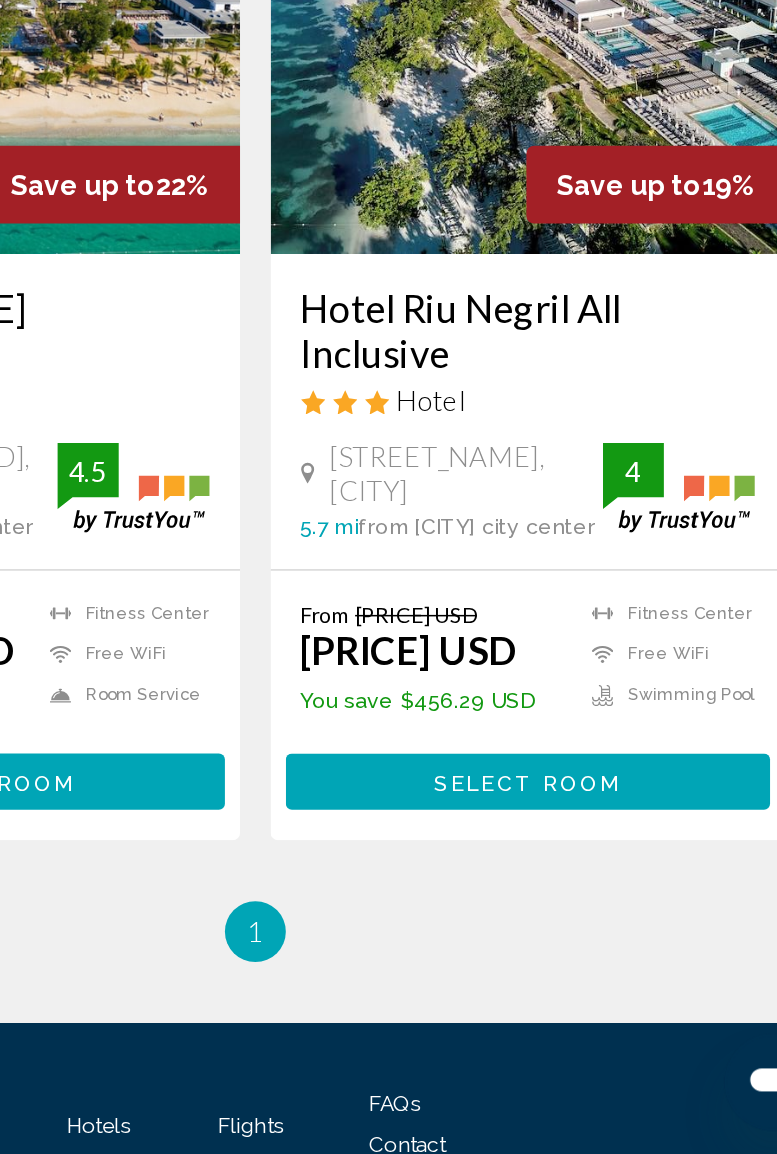scroll, scrollTop: 18, scrollLeft: 0, axis: vertical 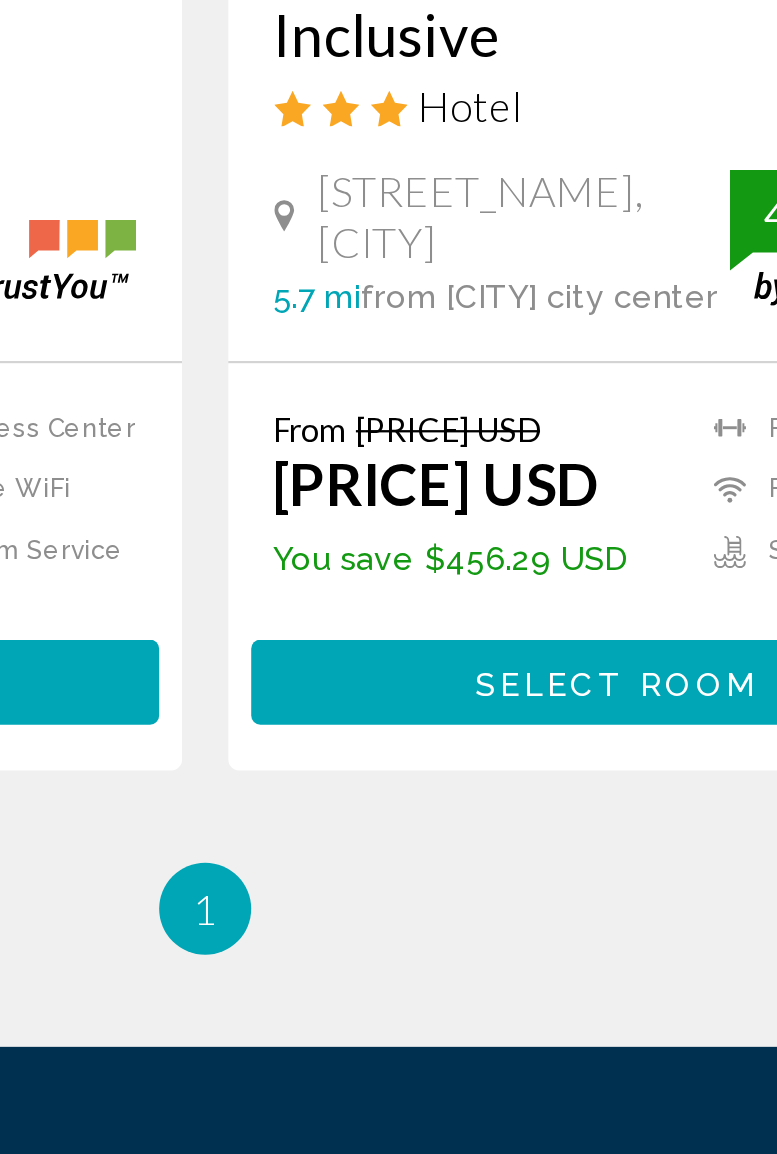 click on "Select Room" at bounding box center (567, 899) 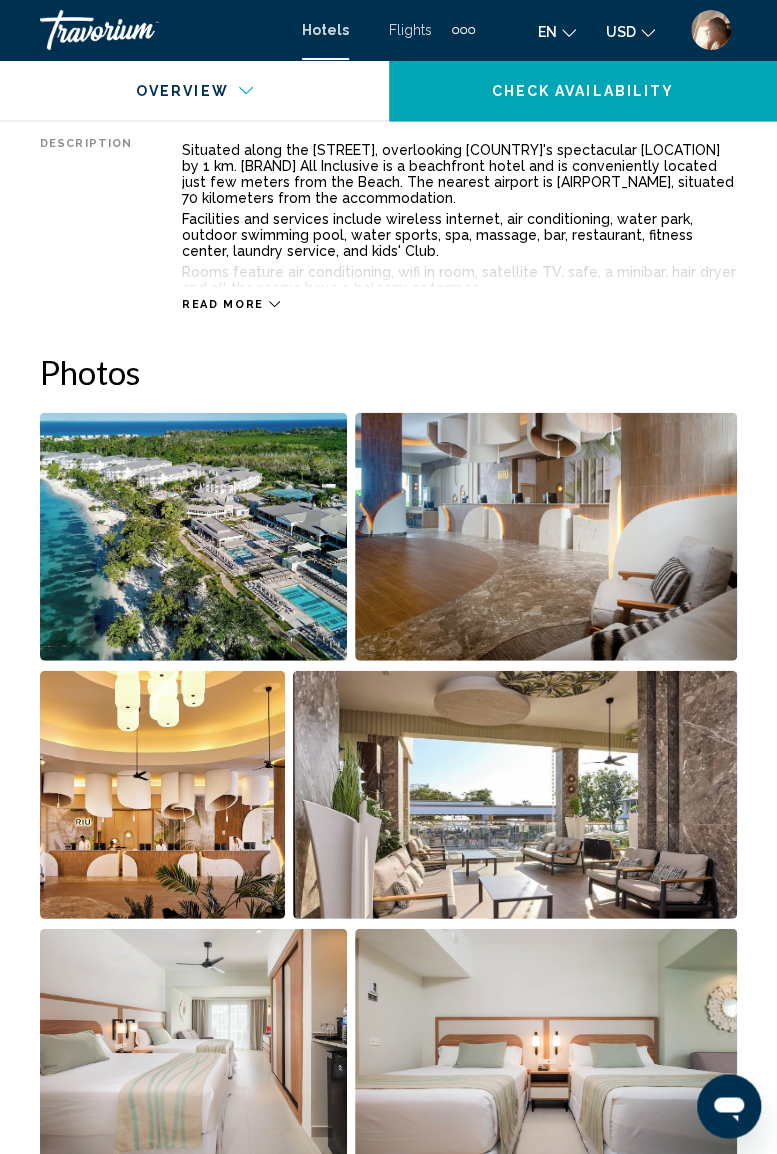 scroll, scrollTop: 1116, scrollLeft: 0, axis: vertical 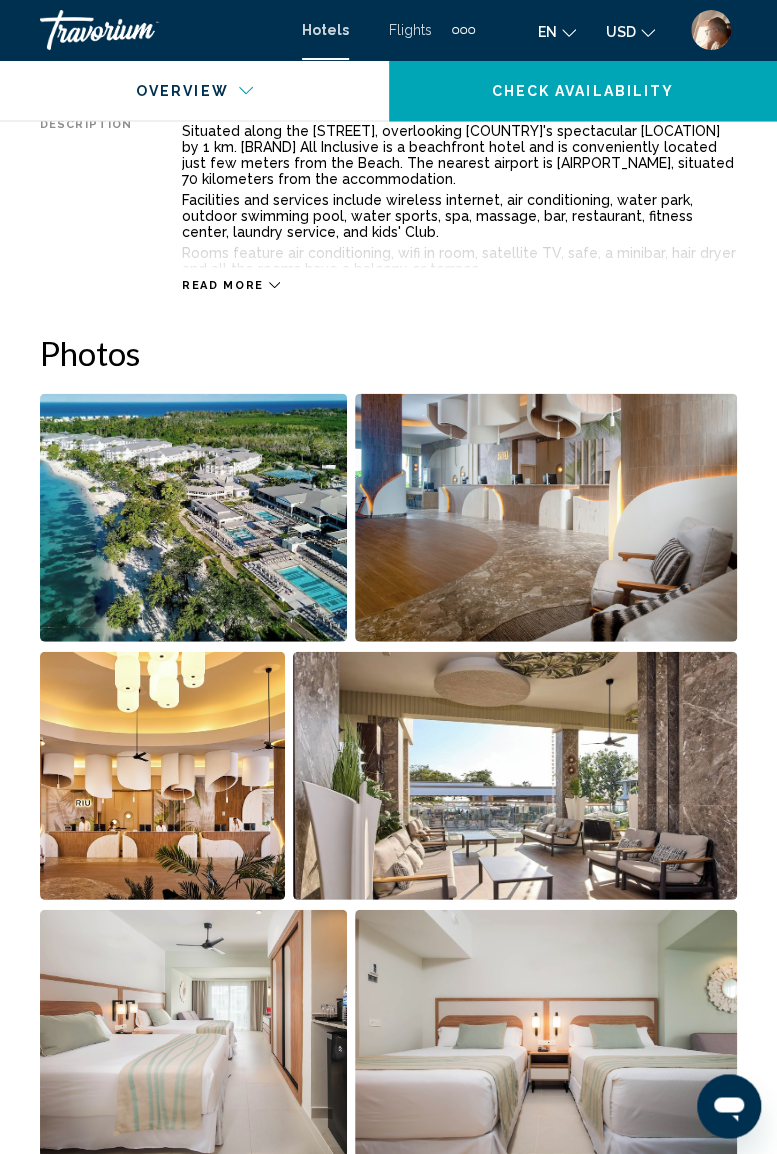 click at bounding box center (193, 517) 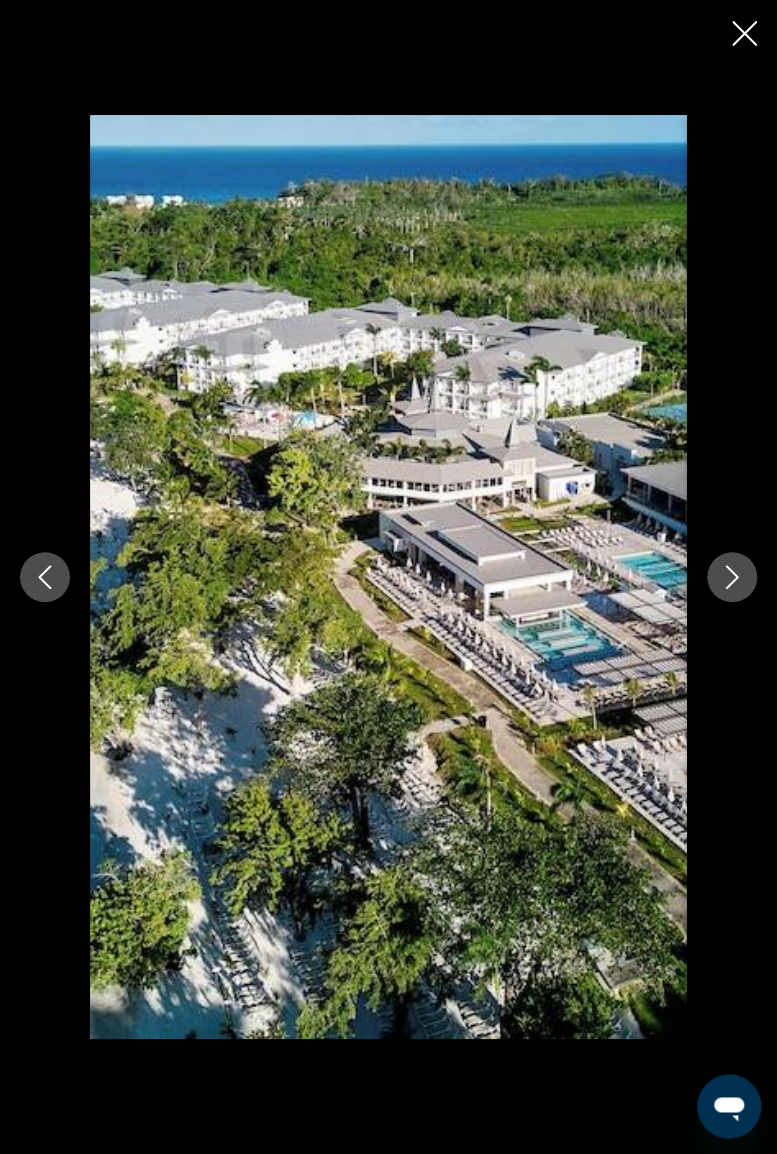 click at bounding box center [732, 577] 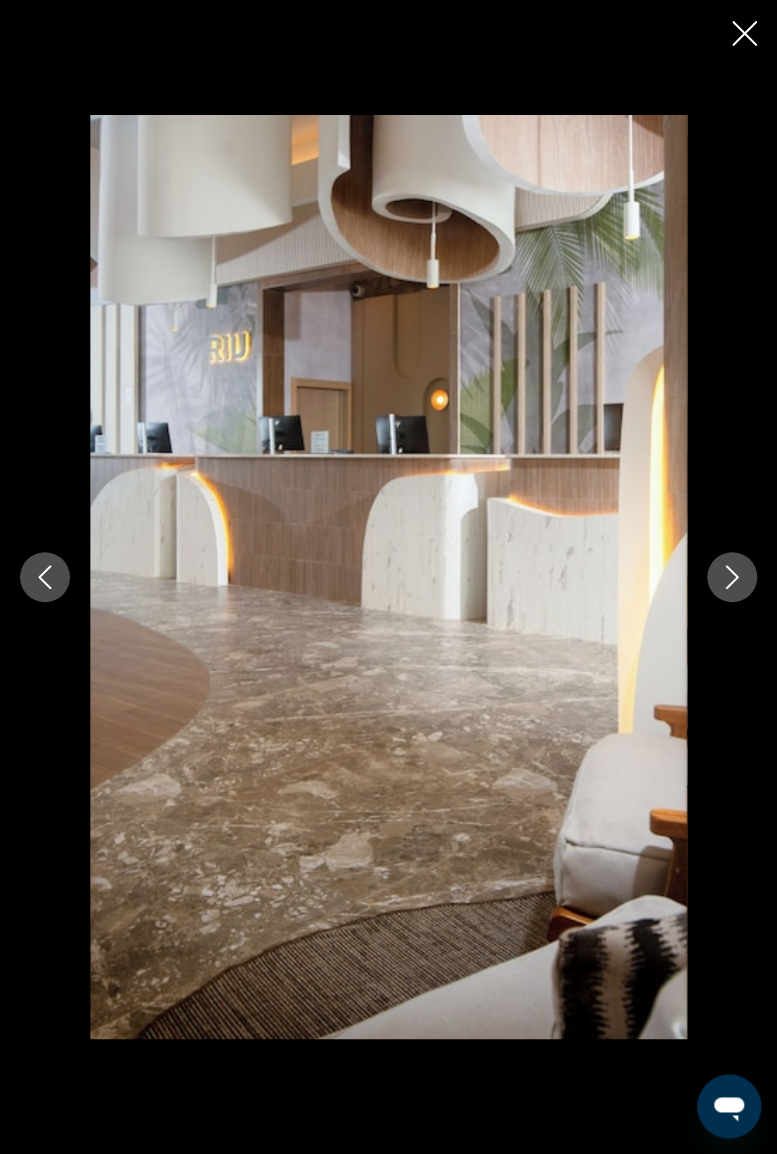 click at bounding box center (732, 577) 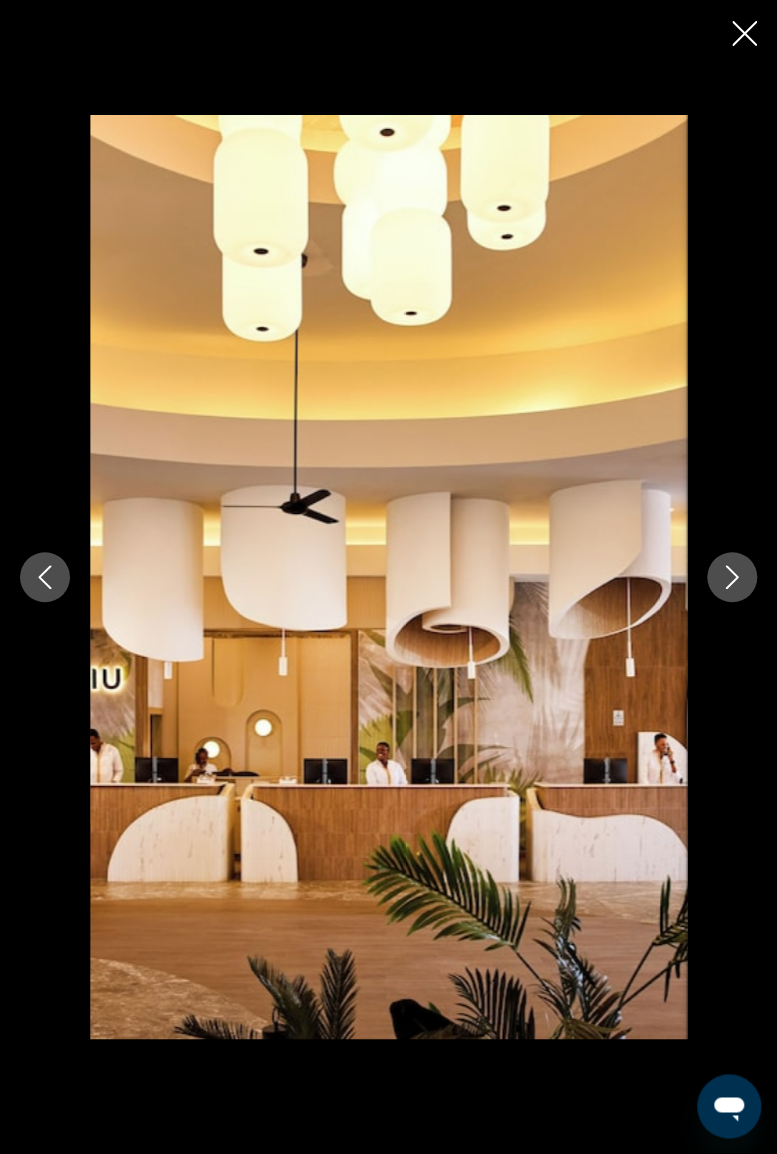 click at bounding box center (732, 577) 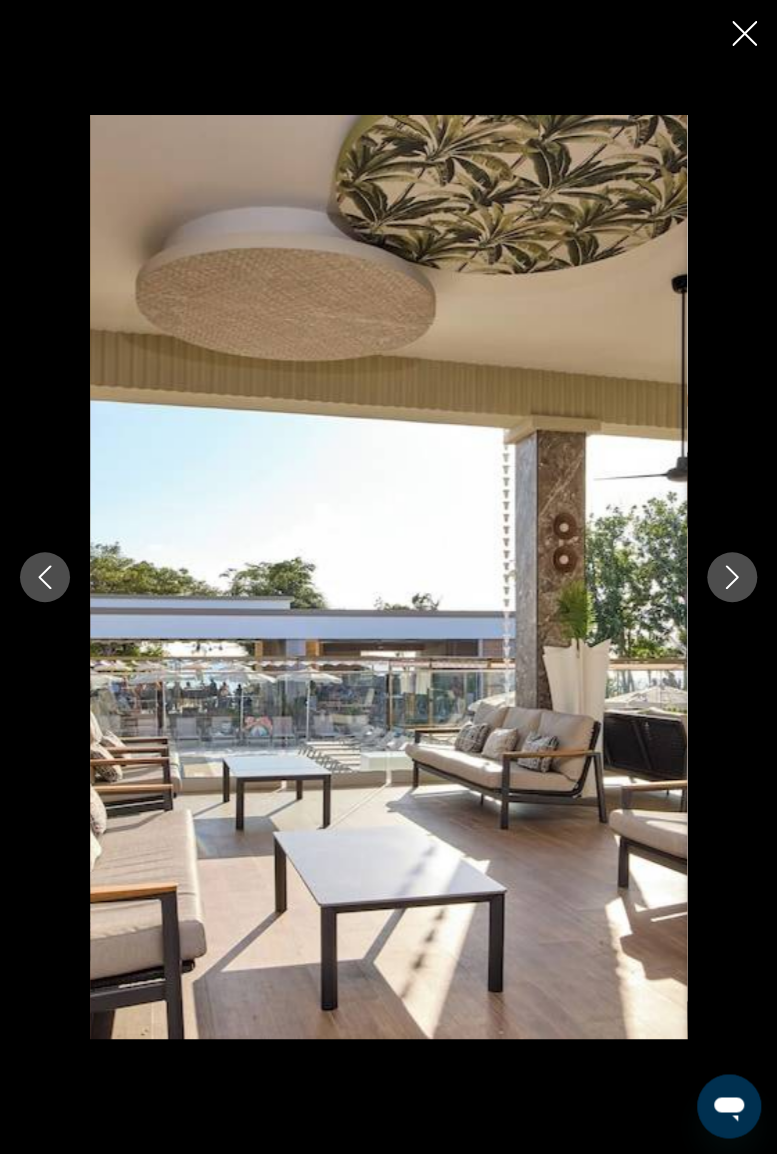 click at bounding box center (732, 577) 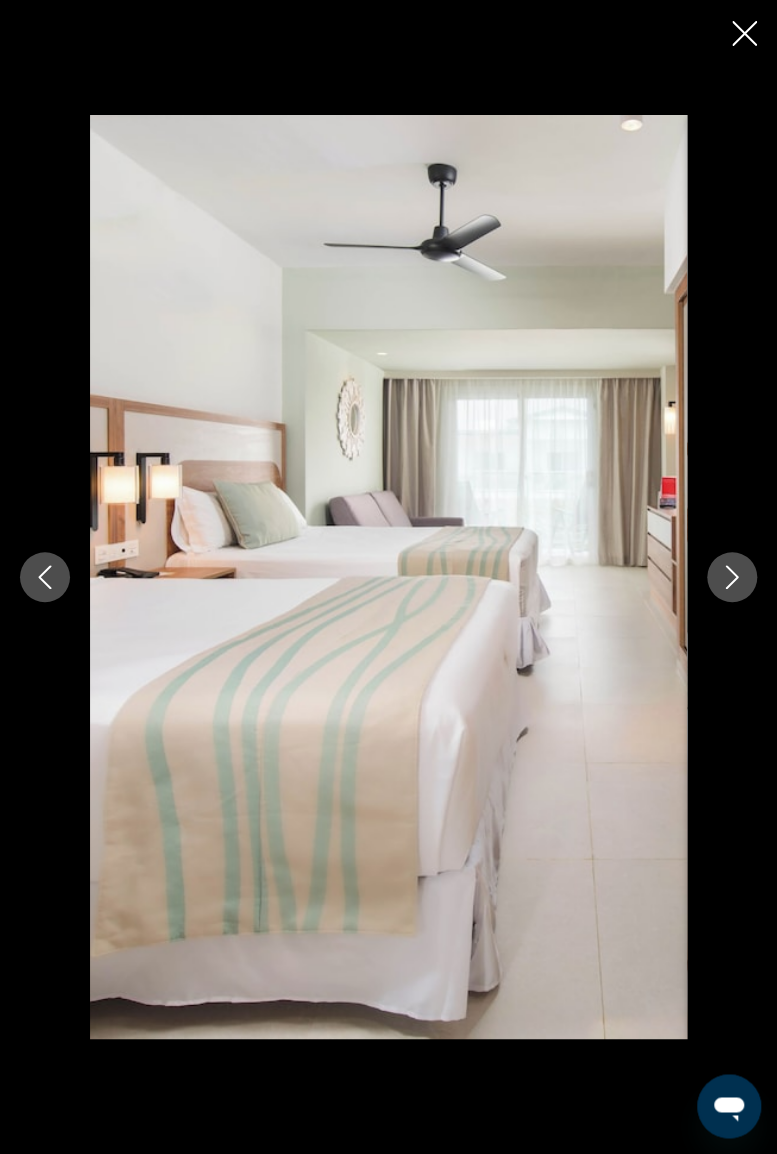 click 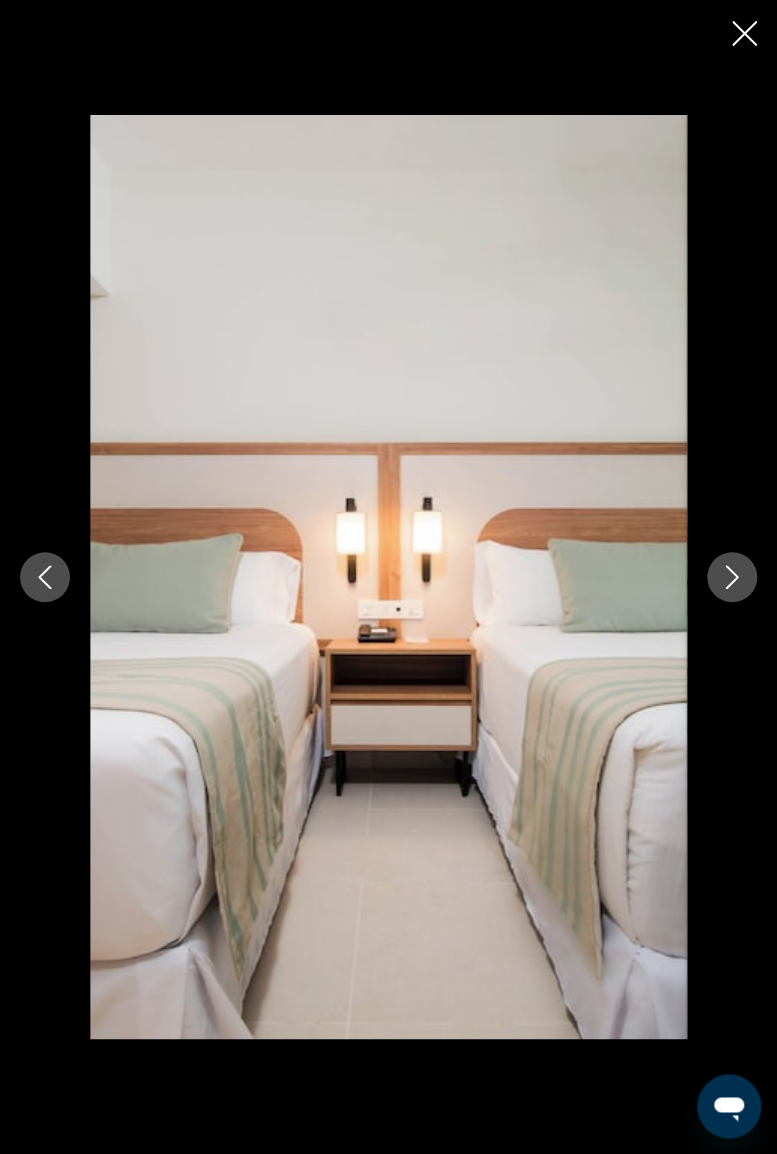 click 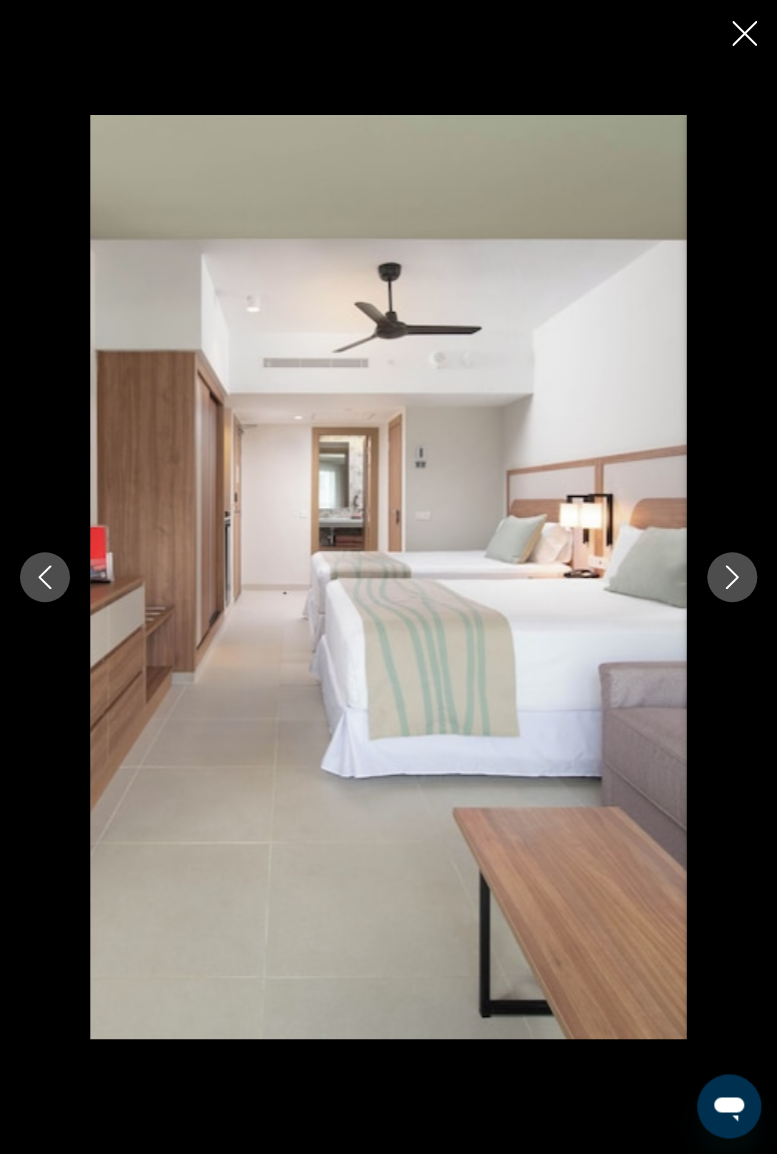 click at bounding box center [732, 577] 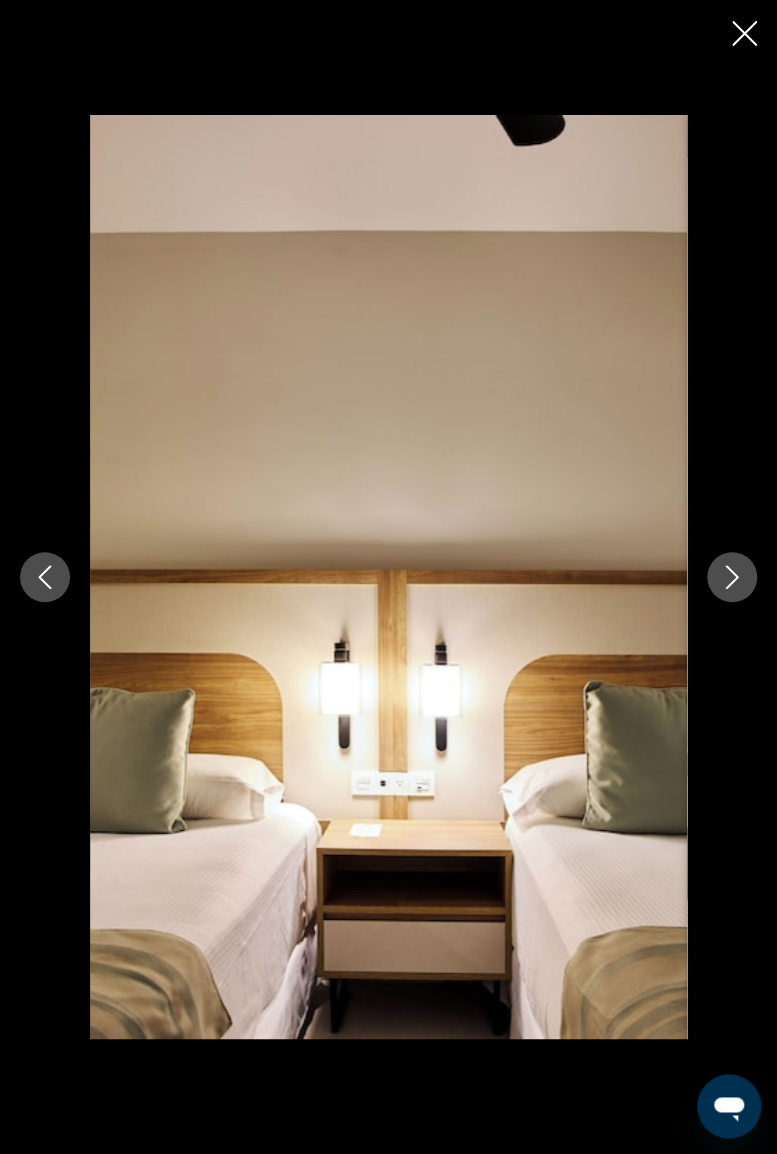 click 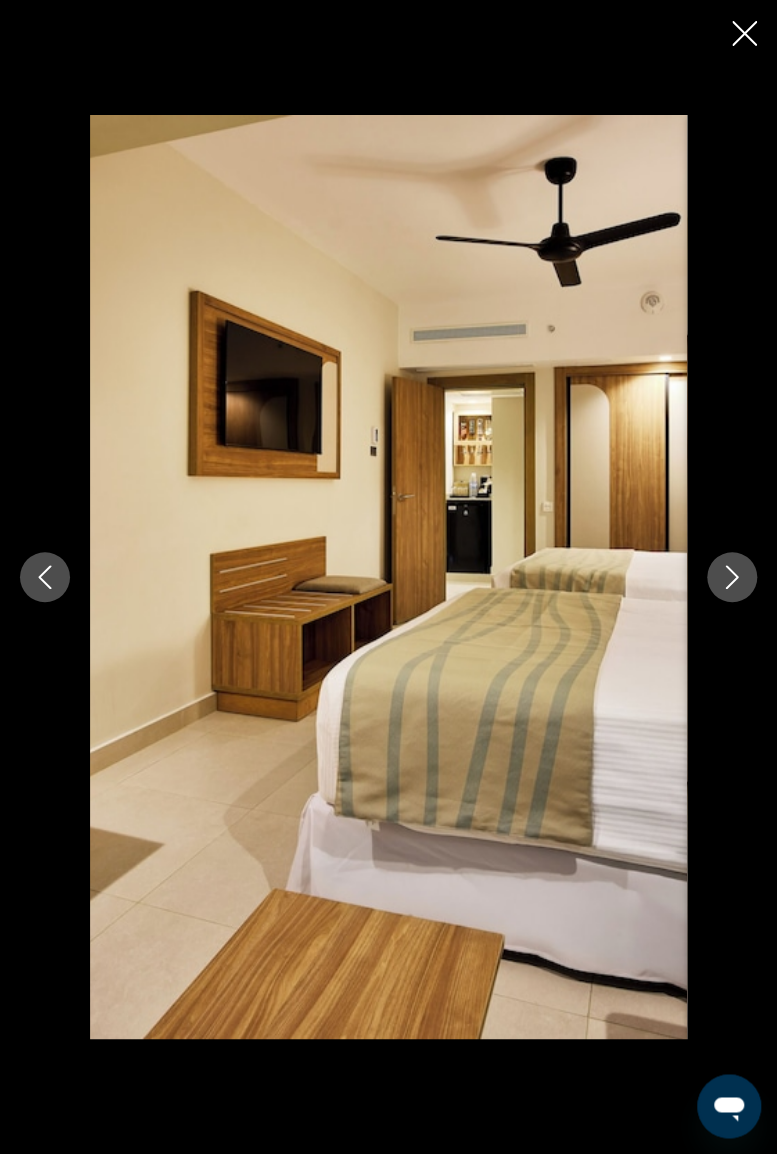 click 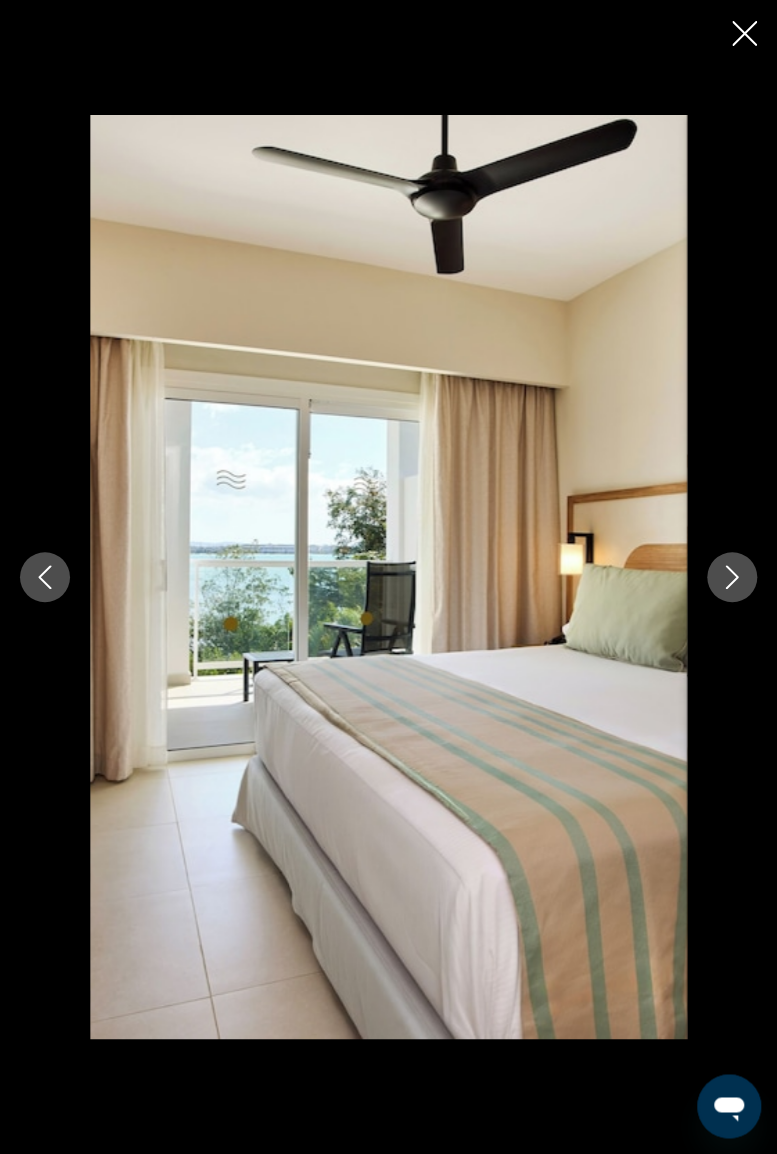 click 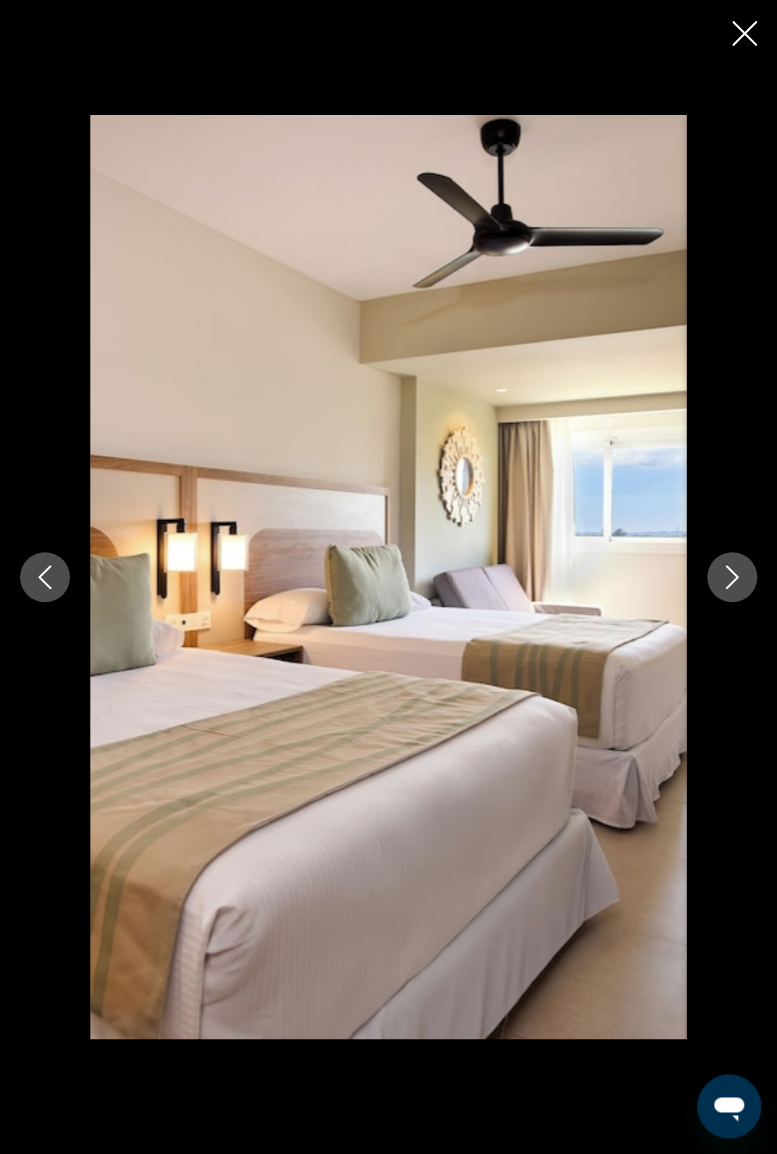 click 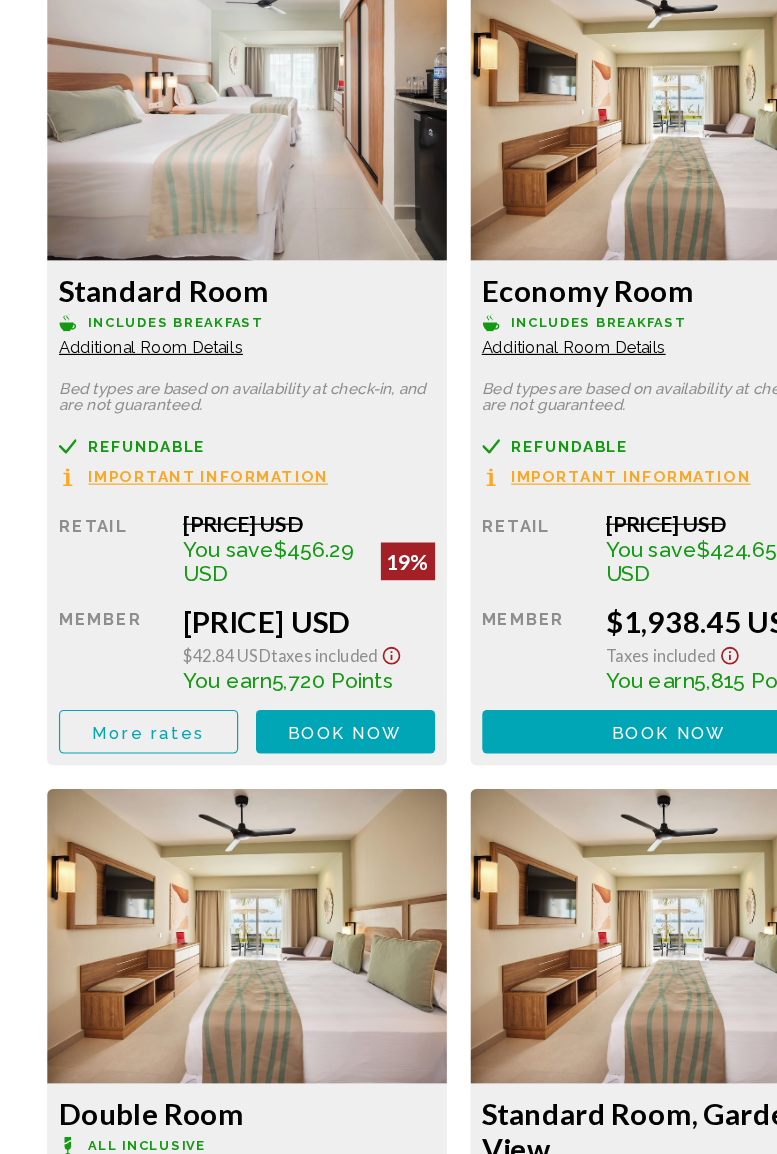 scroll, scrollTop: 3475, scrollLeft: 0, axis: vertical 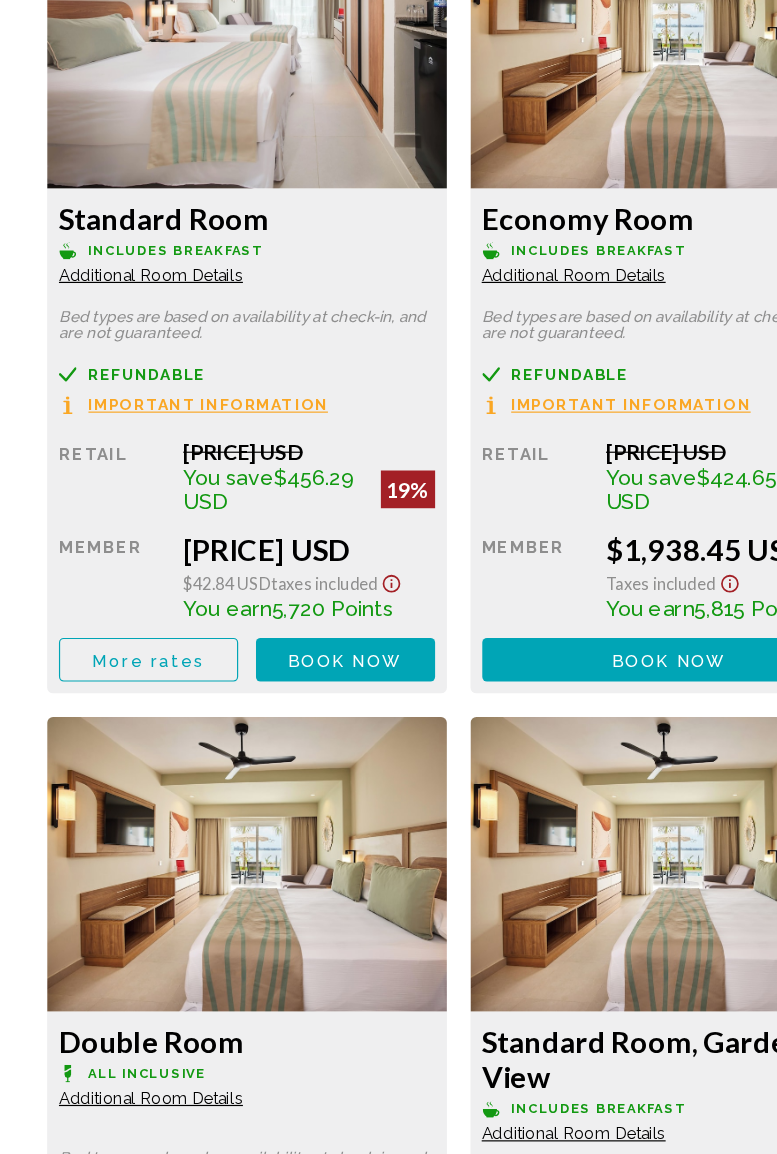click on "More rates" at bounding box center (125, 735) 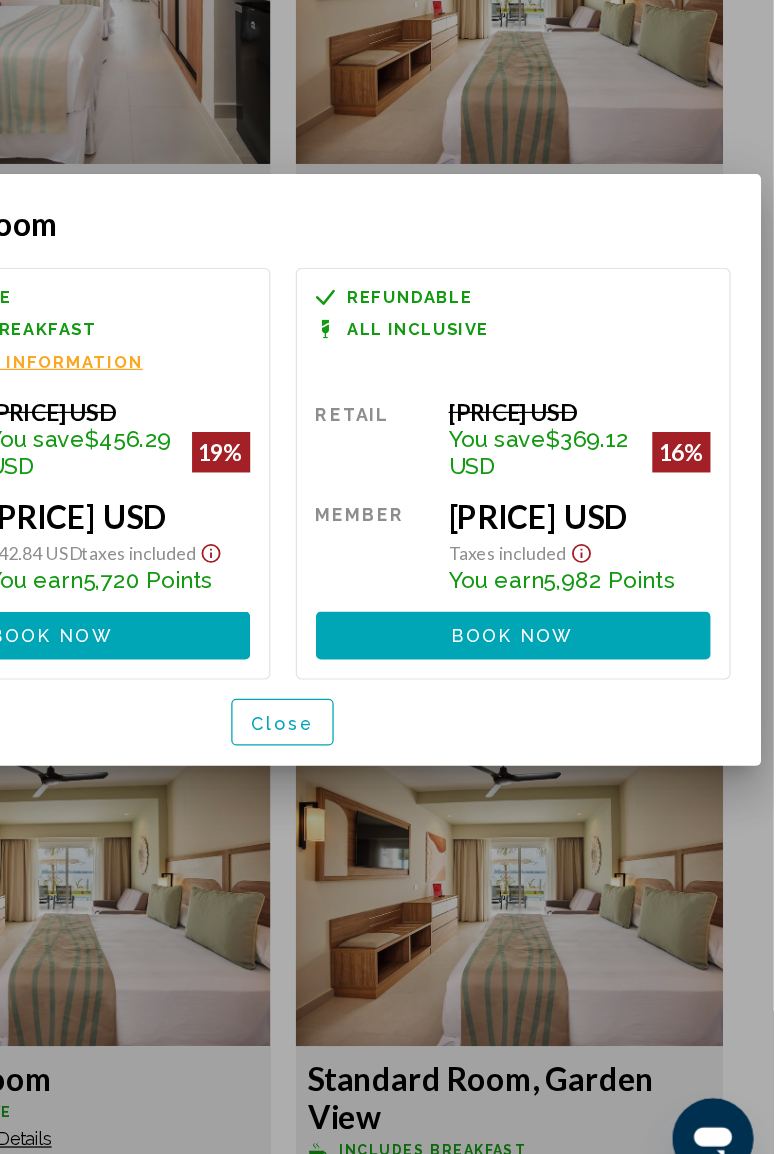 scroll, scrollTop: 0, scrollLeft: 0, axis: both 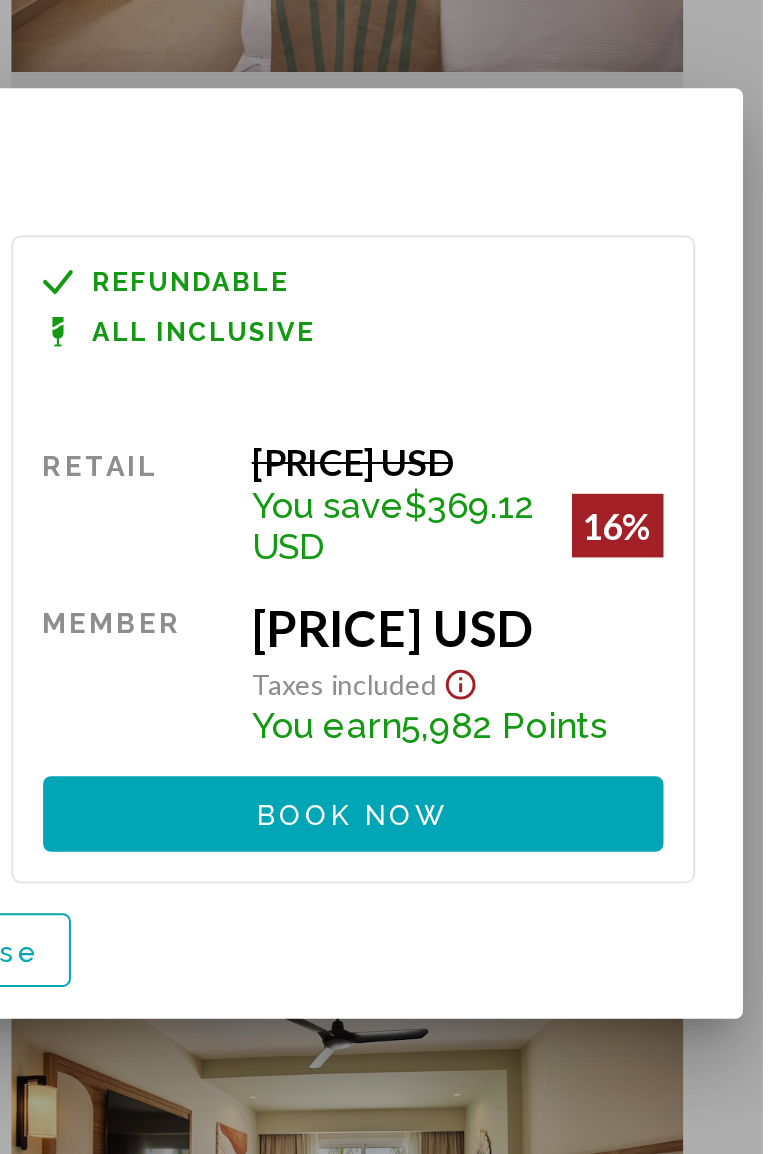 click on "5,982  Points" at bounding box center [647, 663] 